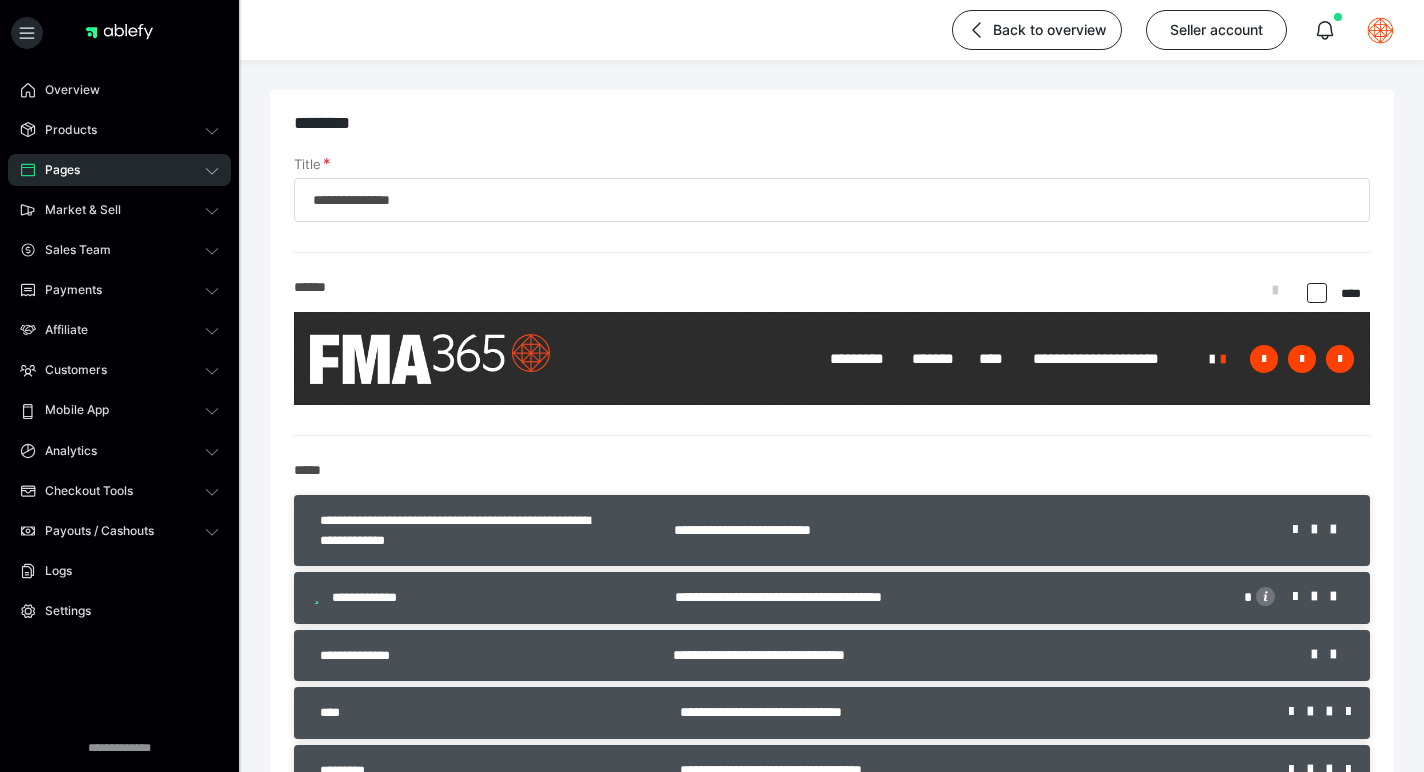scroll, scrollTop: 596, scrollLeft: 0, axis: vertical 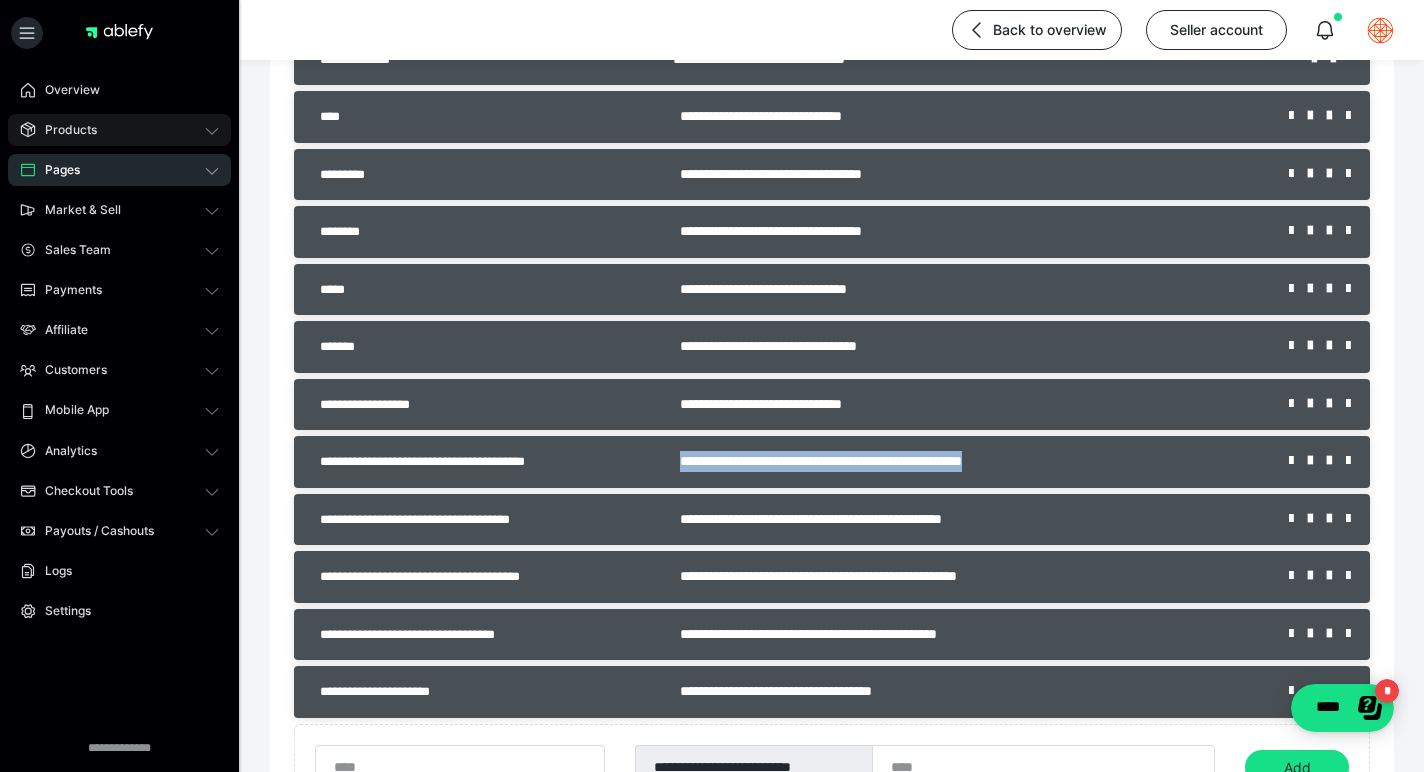 click on "Products" at bounding box center (119, 130) 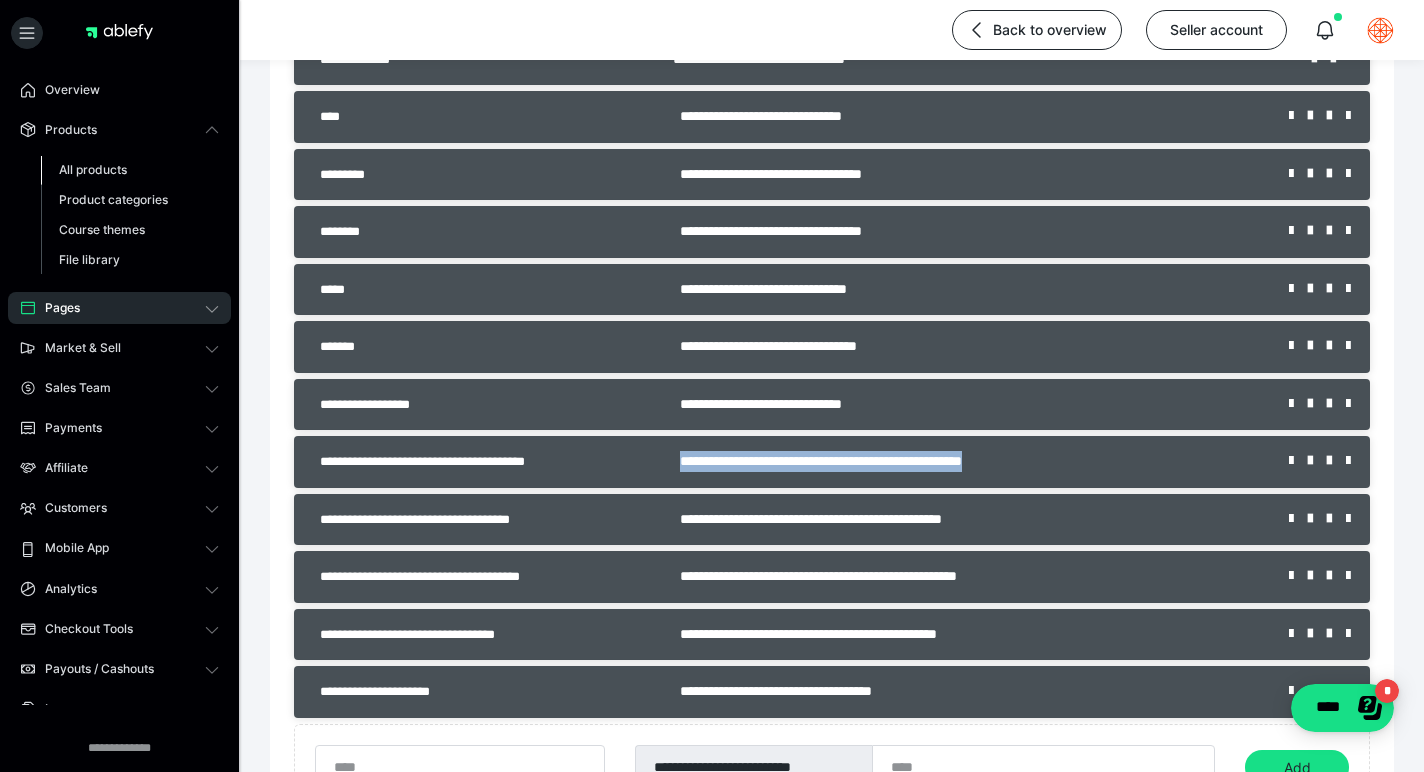 click on "All products" at bounding box center (93, 169) 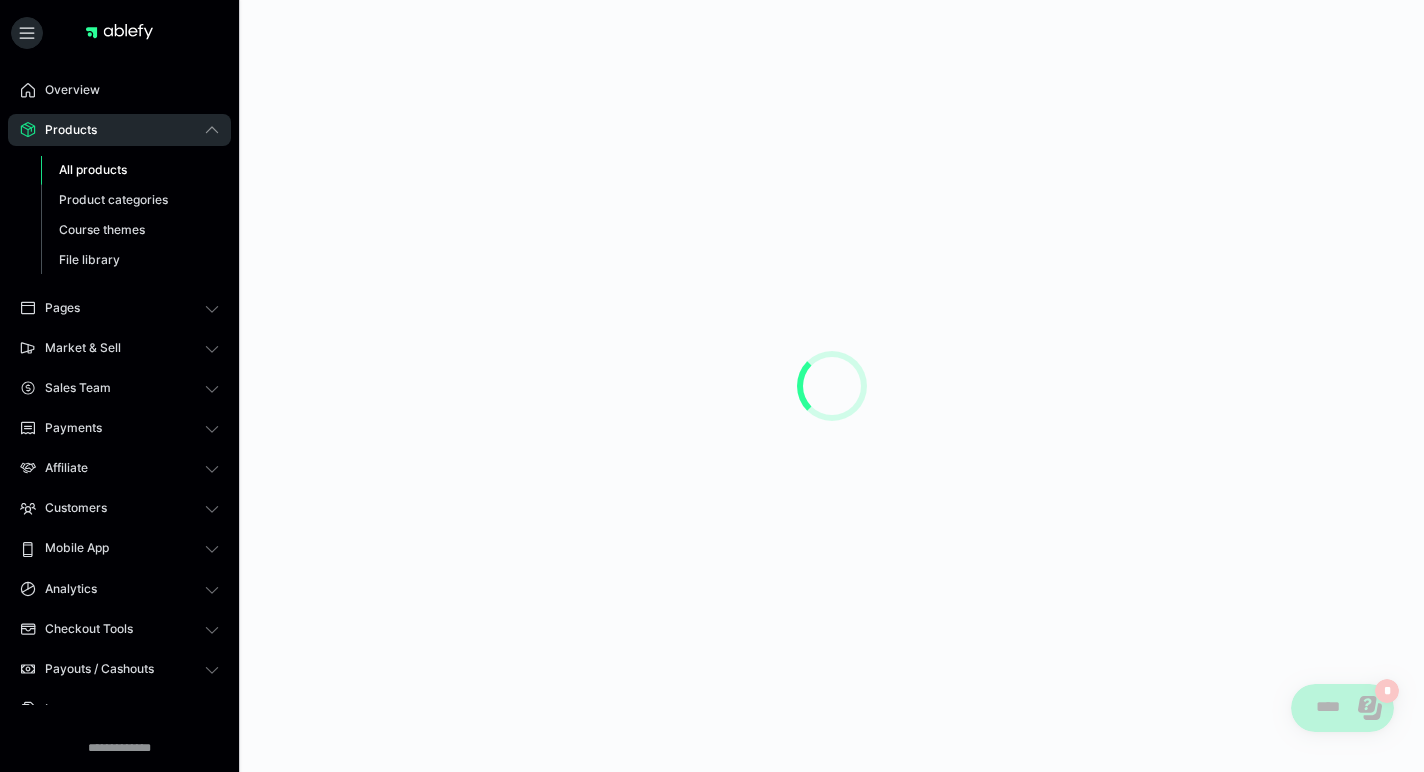 scroll, scrollTop: 0, scrollLeft: 0, axis: both 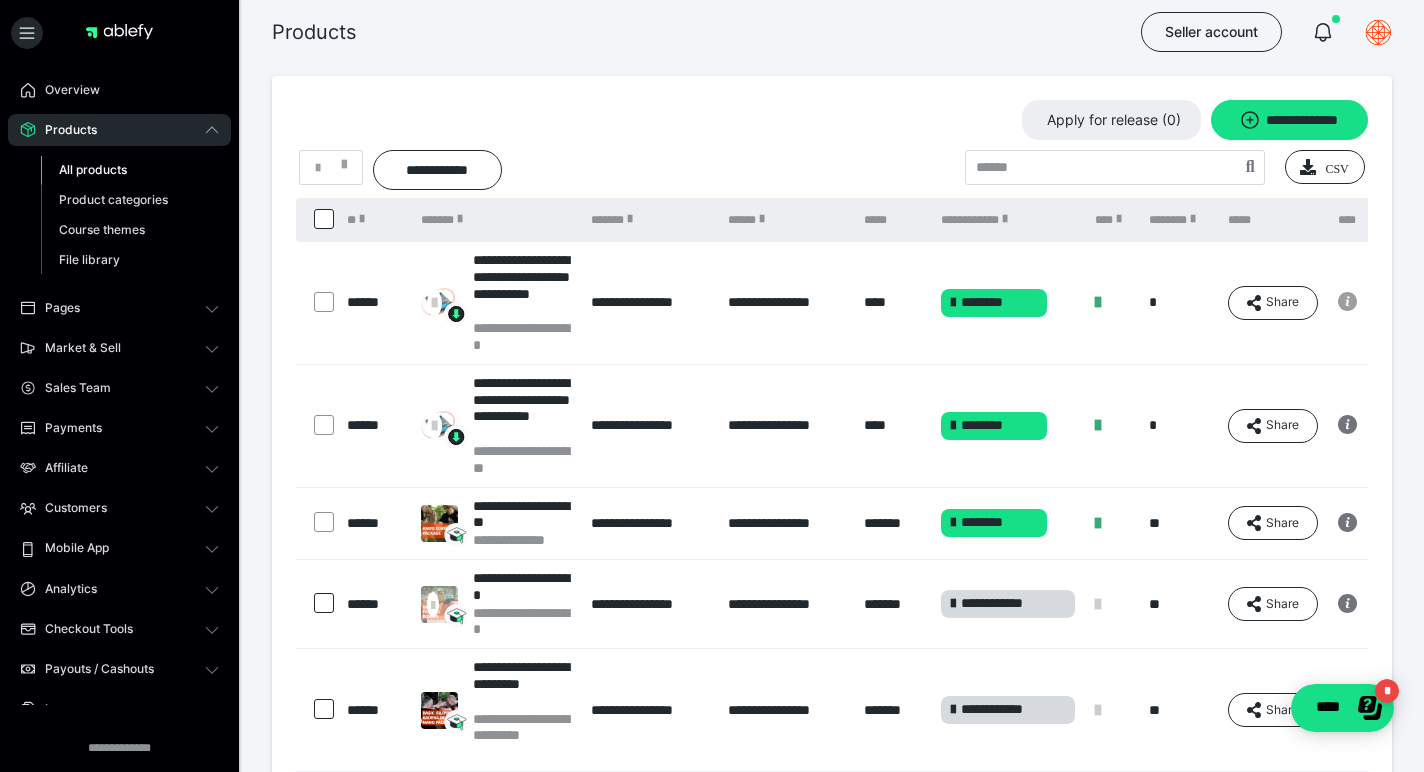 click 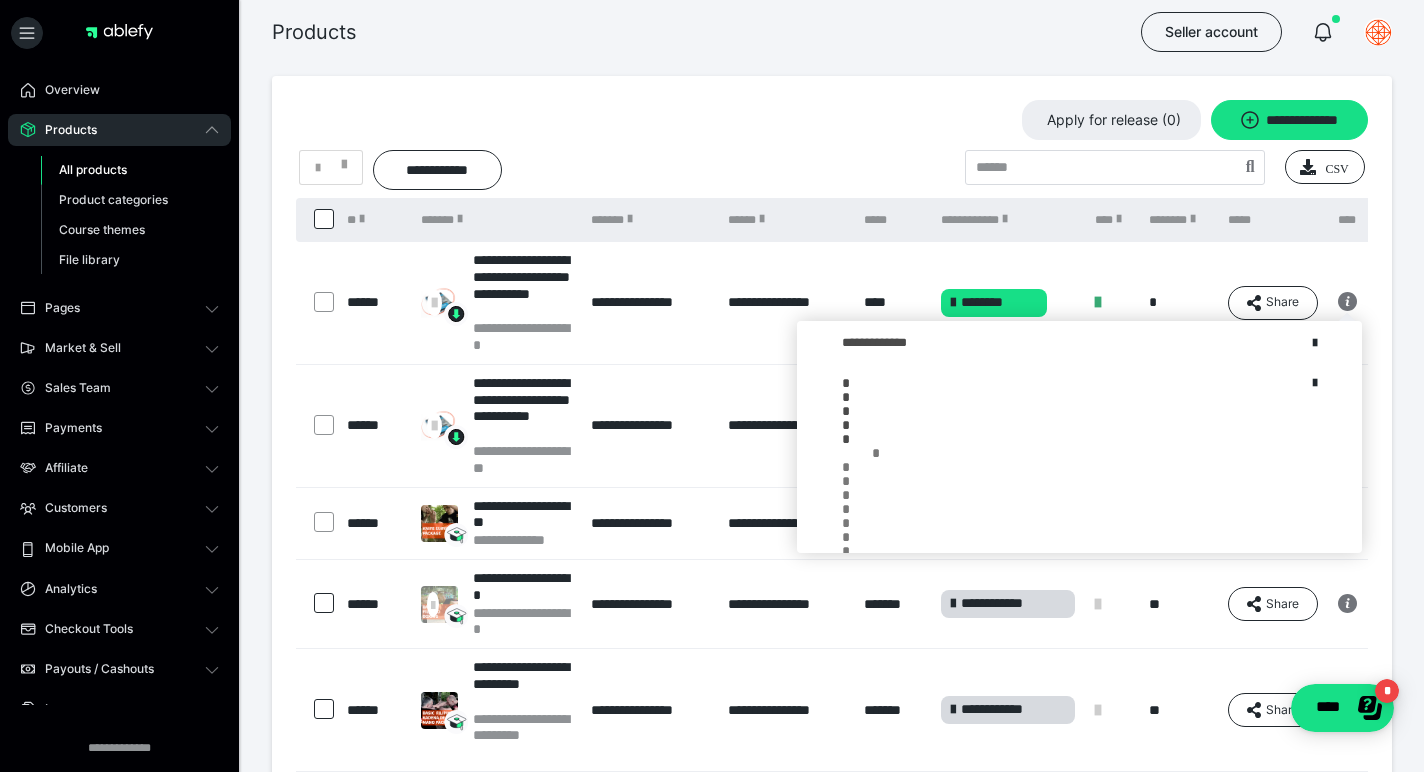 click on "Share" at bounding box center [1273, 303] 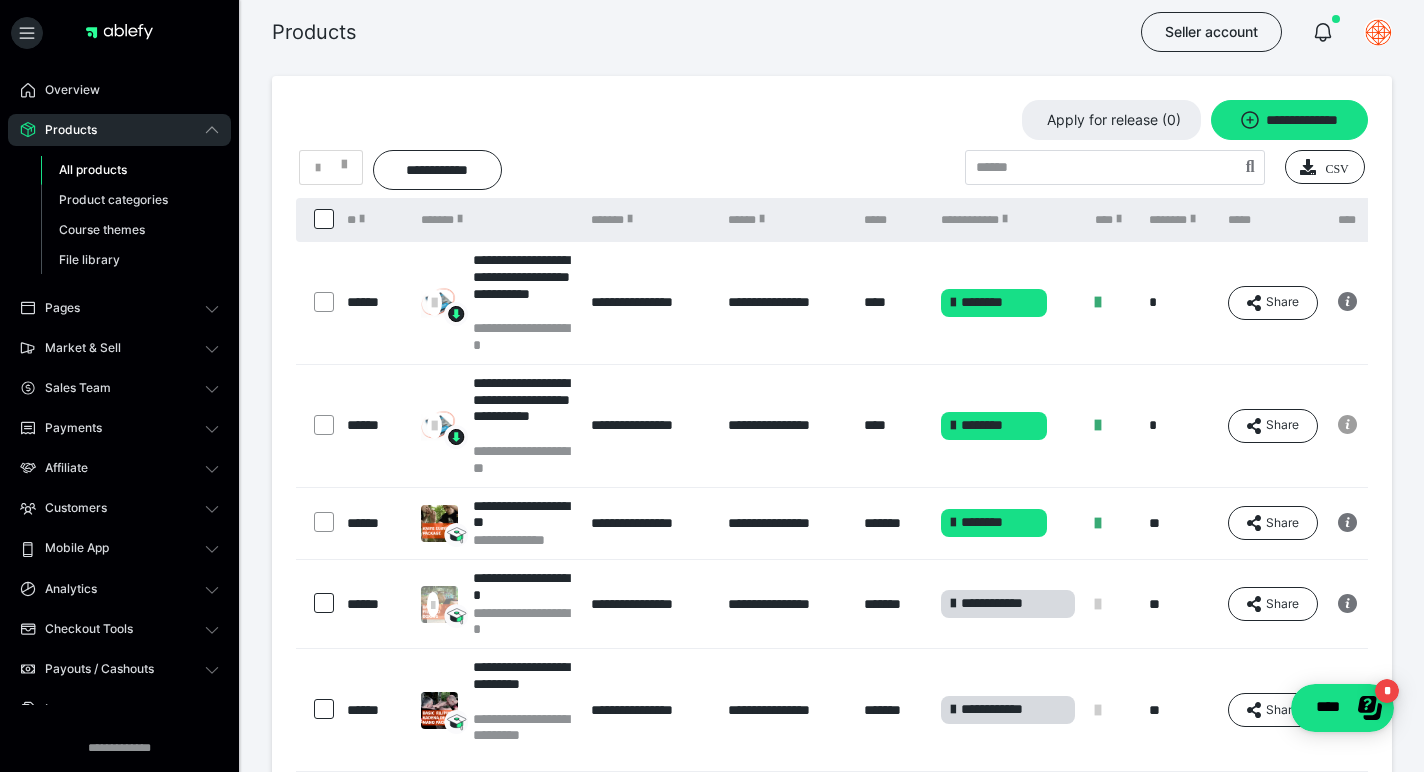 click 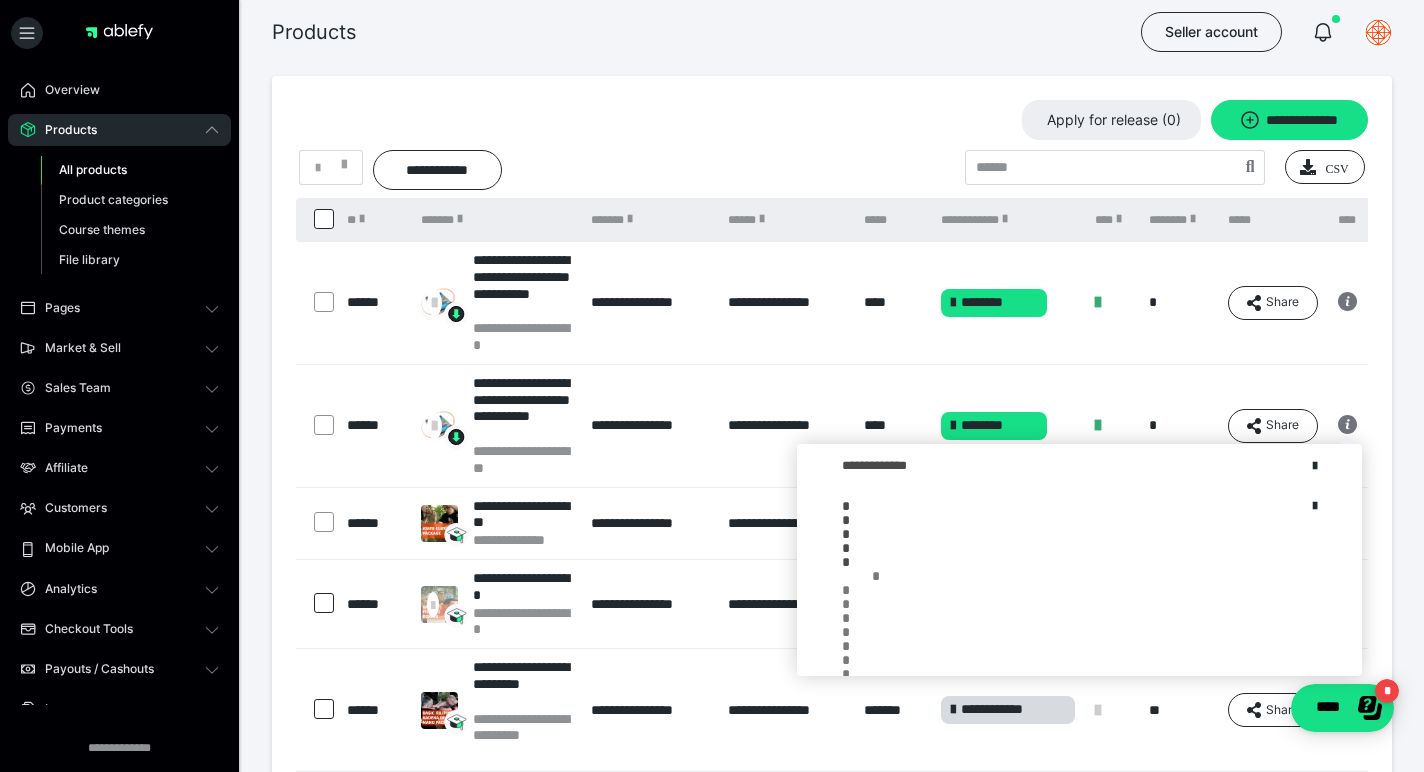 click on "*" at bounding box center (1178, 303) 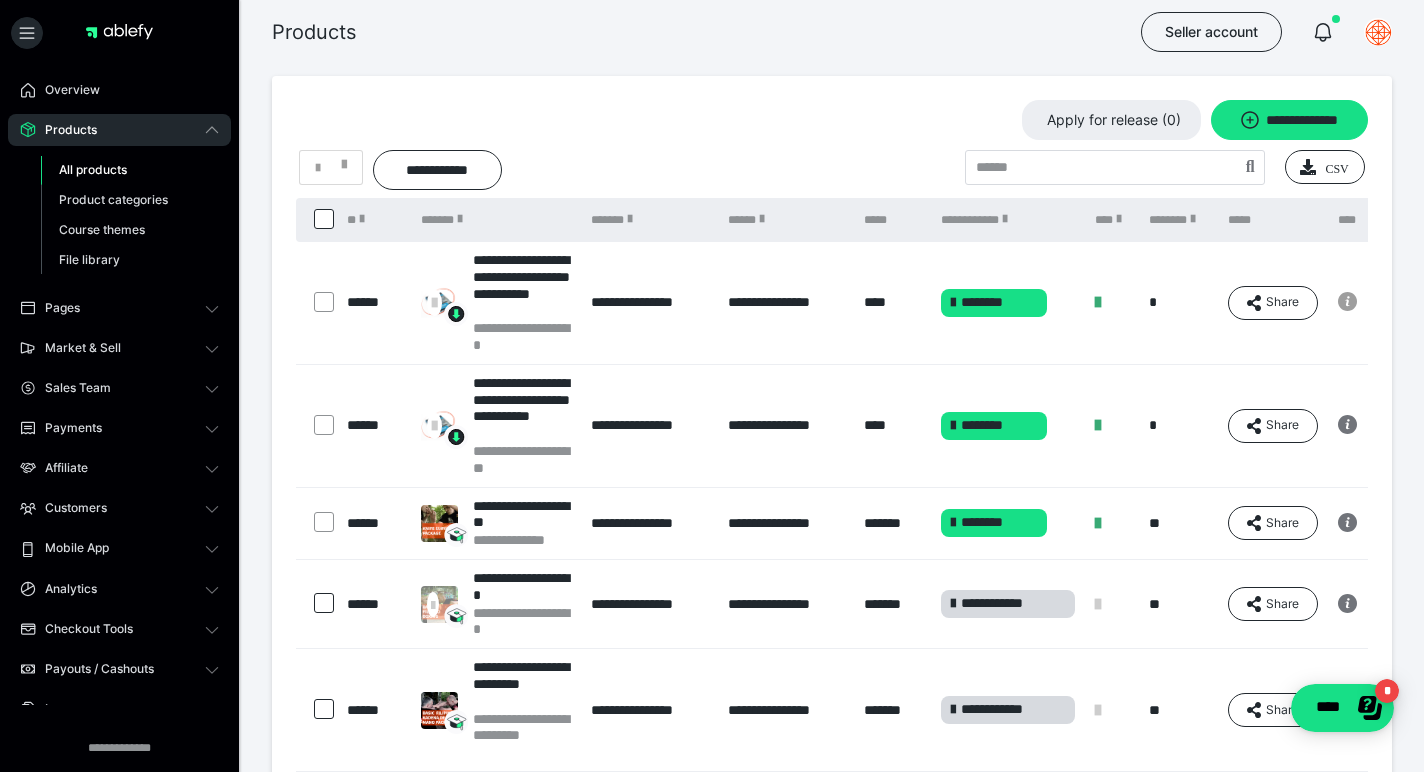 click 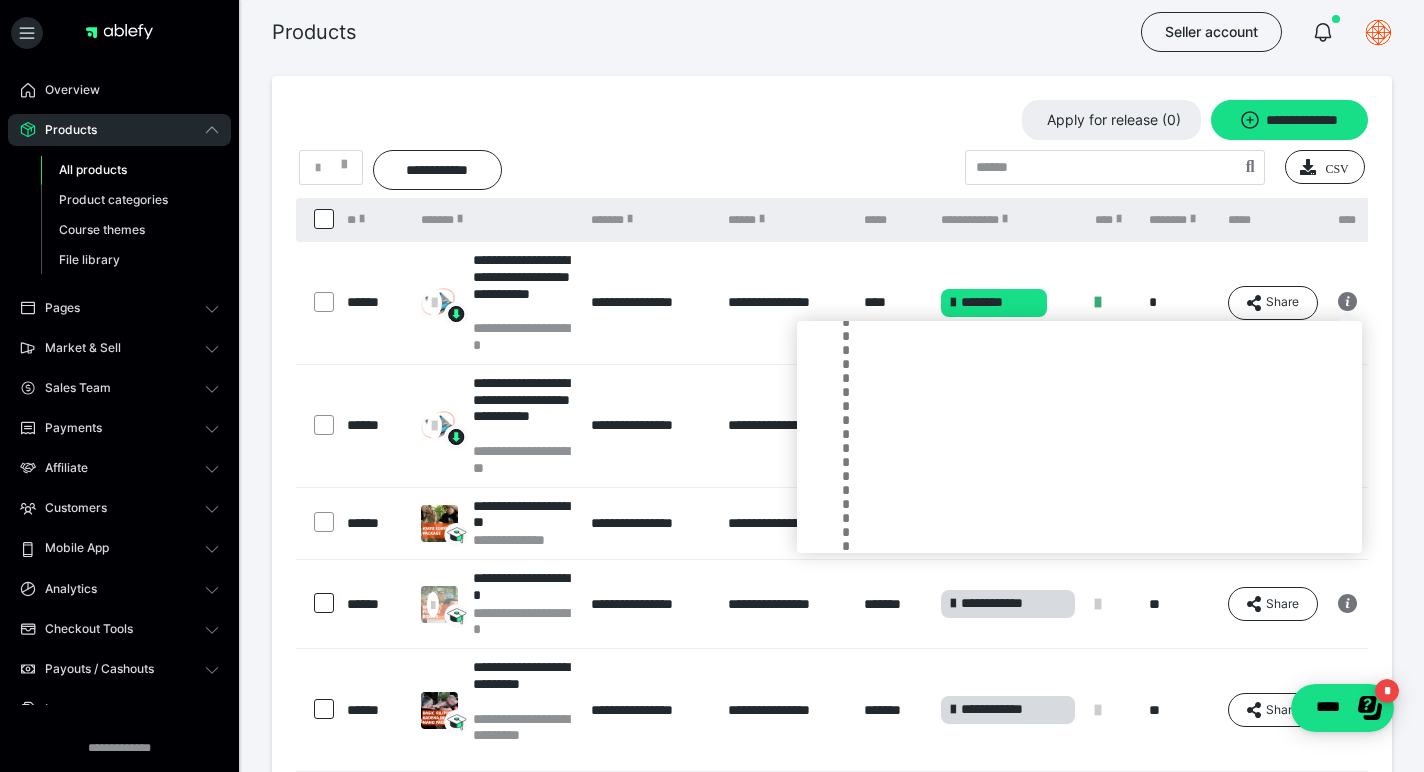 scroll, scrollTop: 216, scrollLeft: 0, axis: vertical 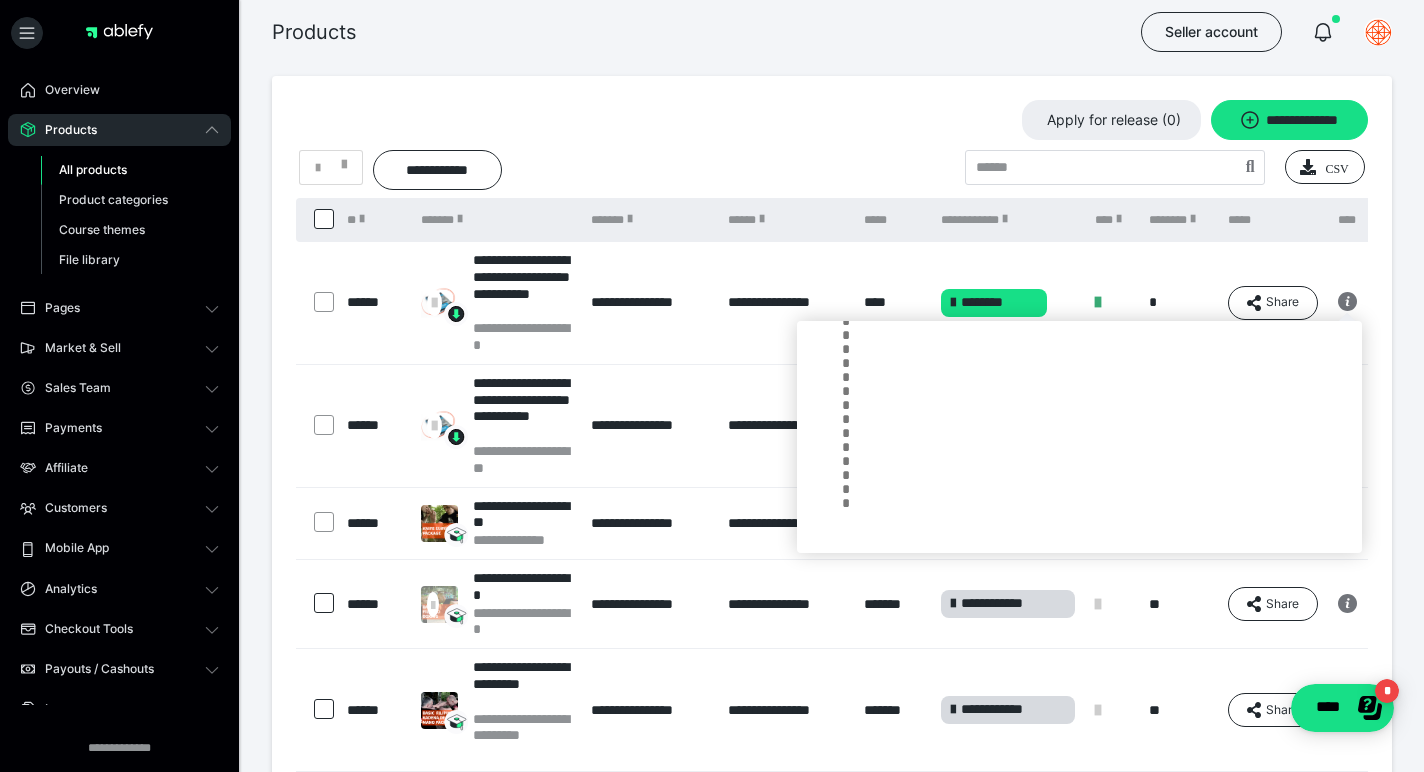 click on "*" at bounding box center [1178, 303] 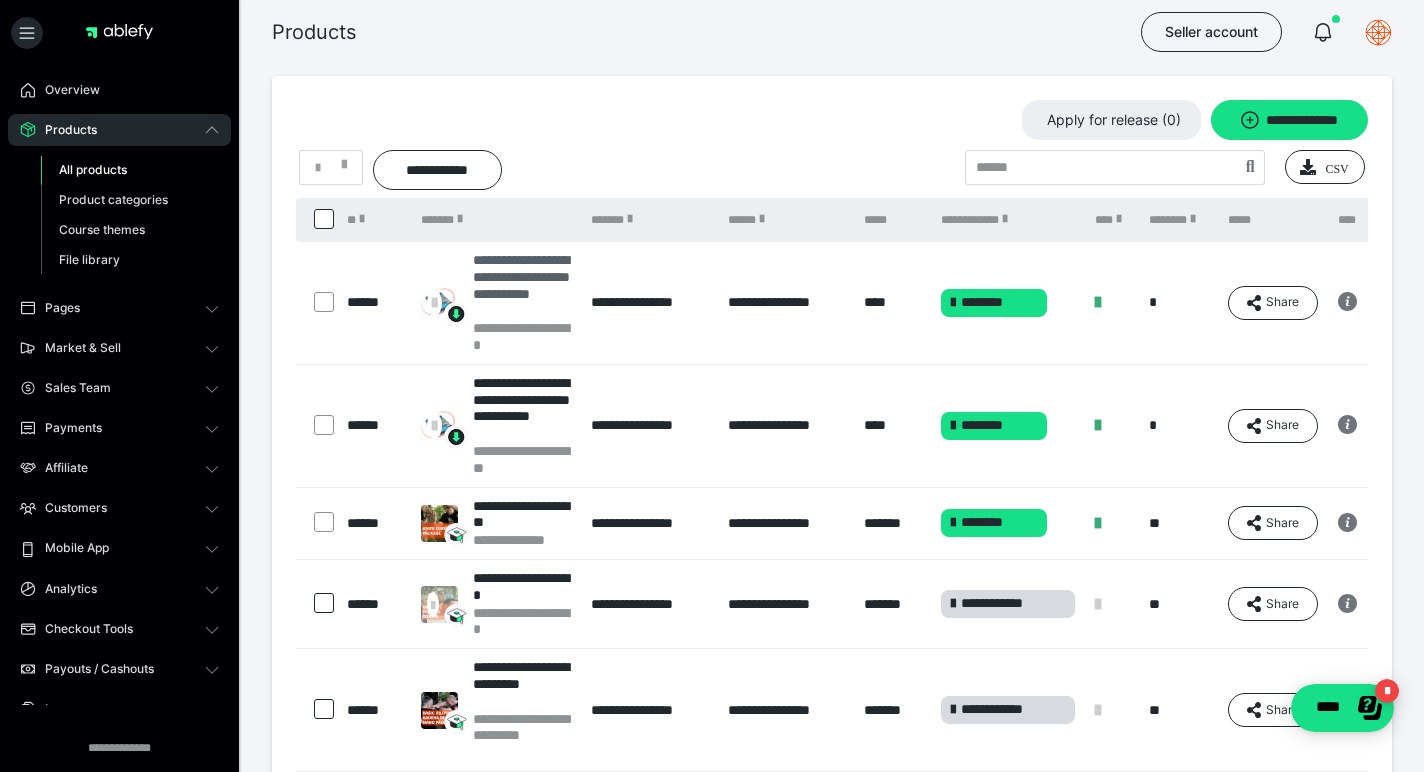 click on "**********" at bounding box center (522, 285) 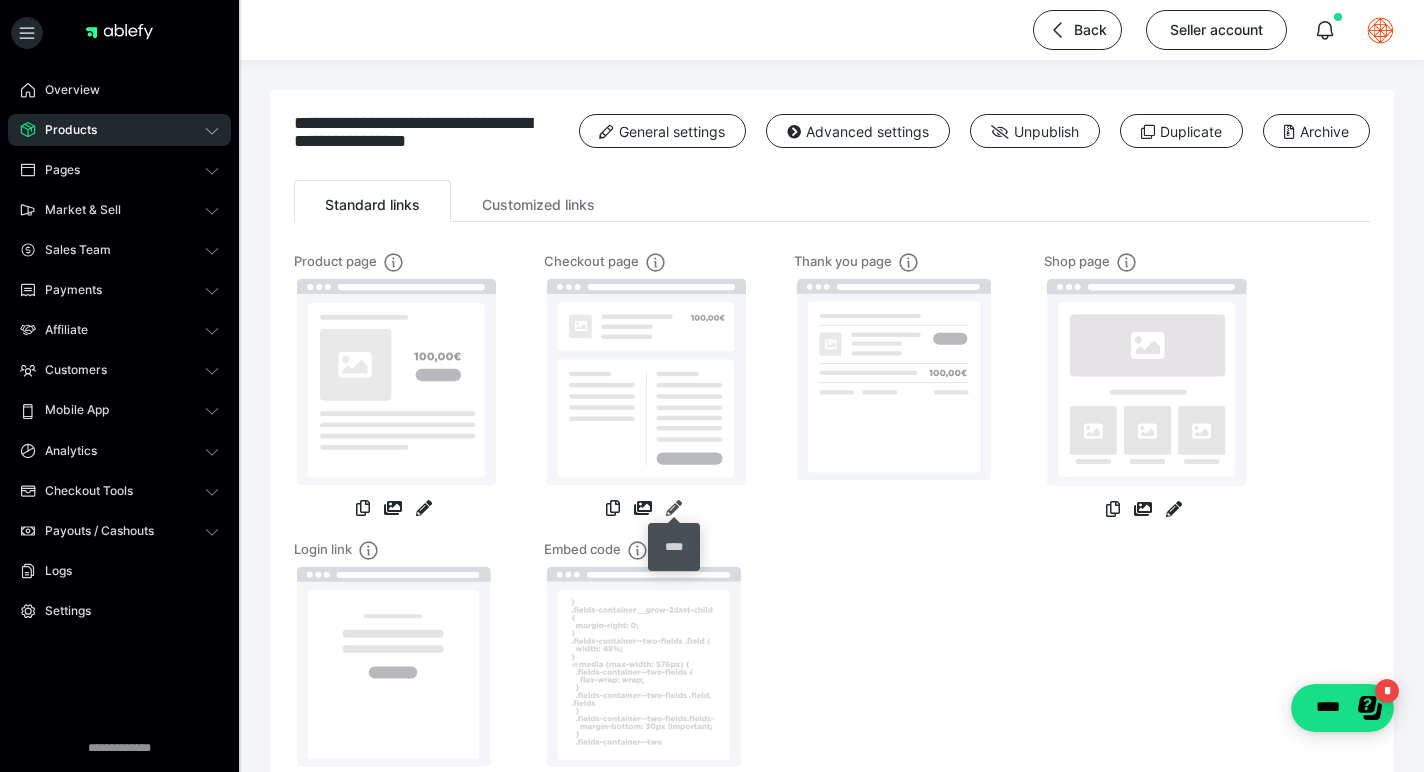 click at bounding box center (674, 508) 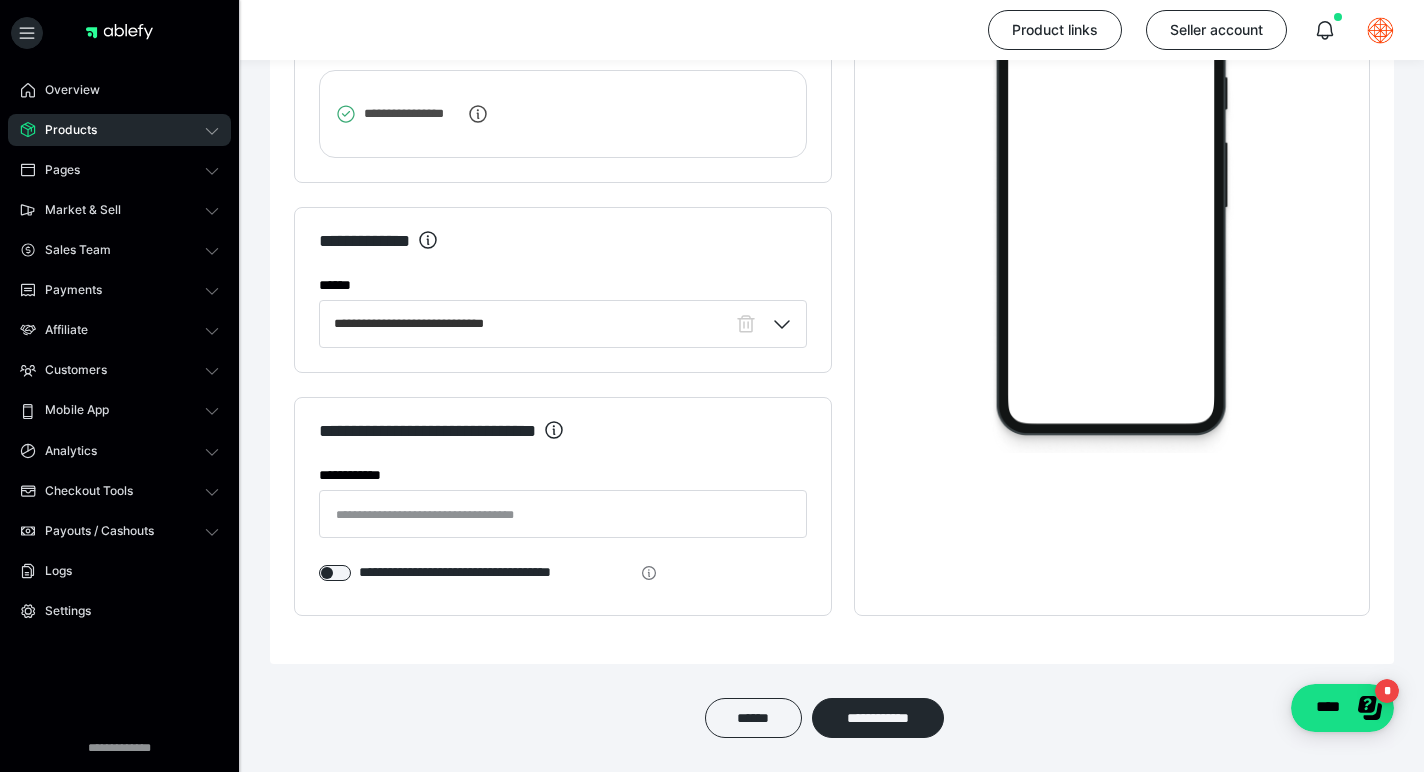 scroll, scrollTop: 2577, scrollLeft: 0, axis: vertical 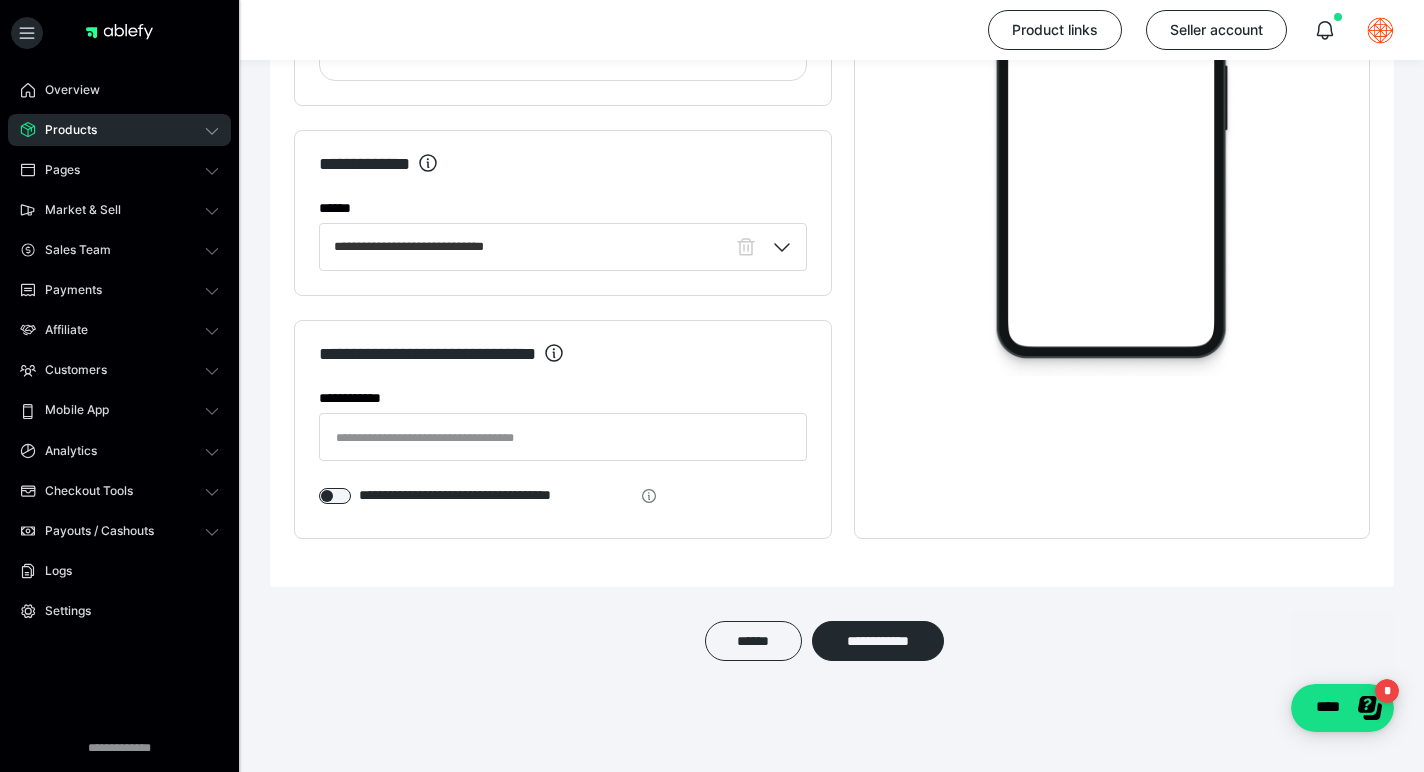 click on "Products" at bounding box center [119, 130] 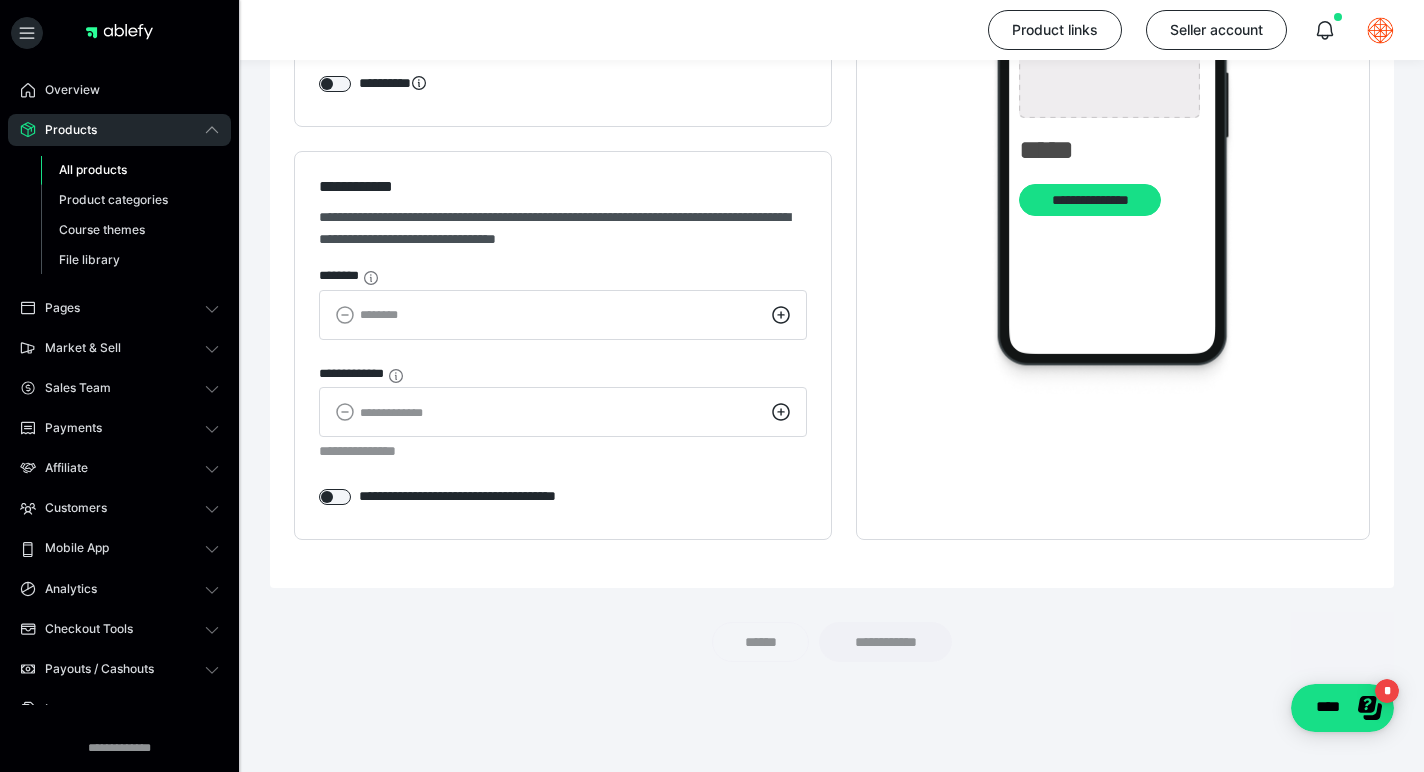 type on "**********" 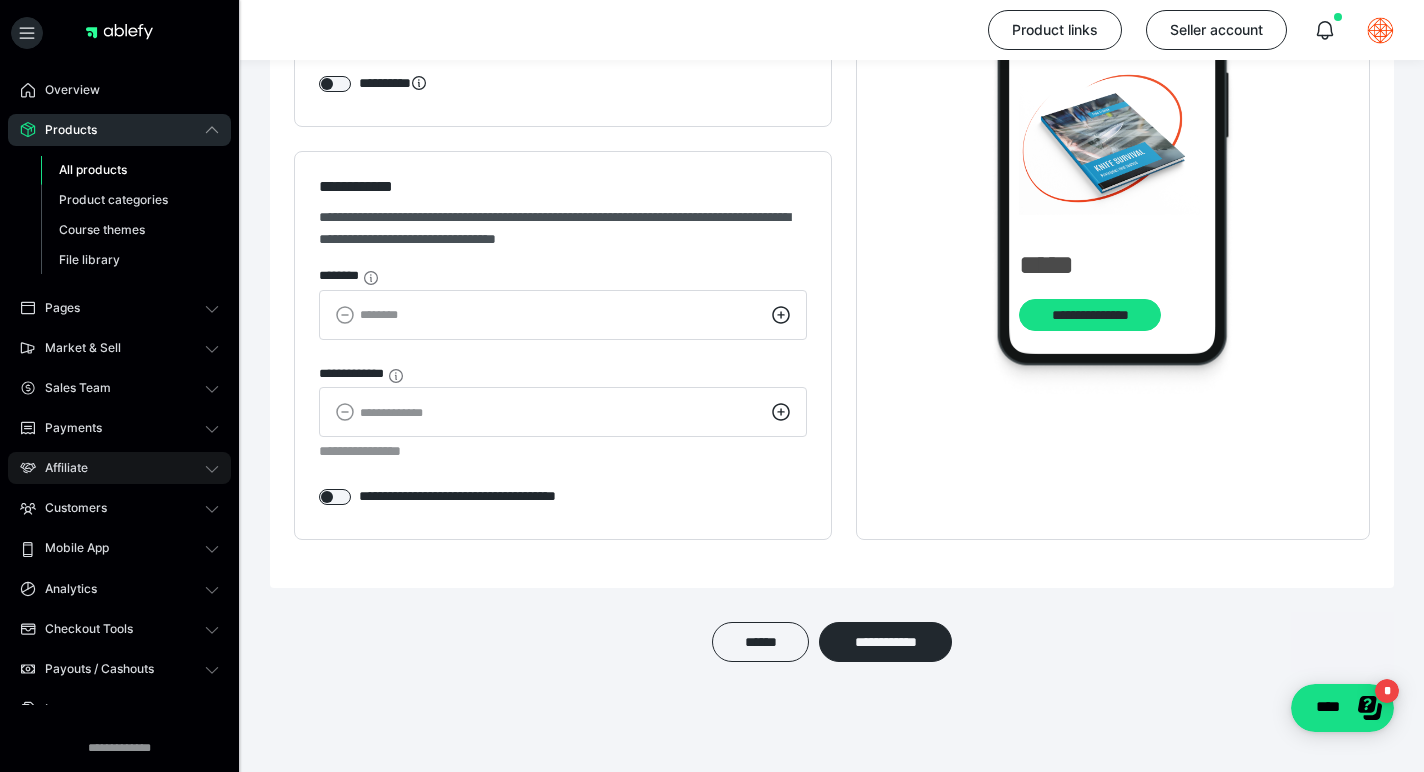 scroll, scrollTop: 105, scrollLeft: 0, axis: vertical 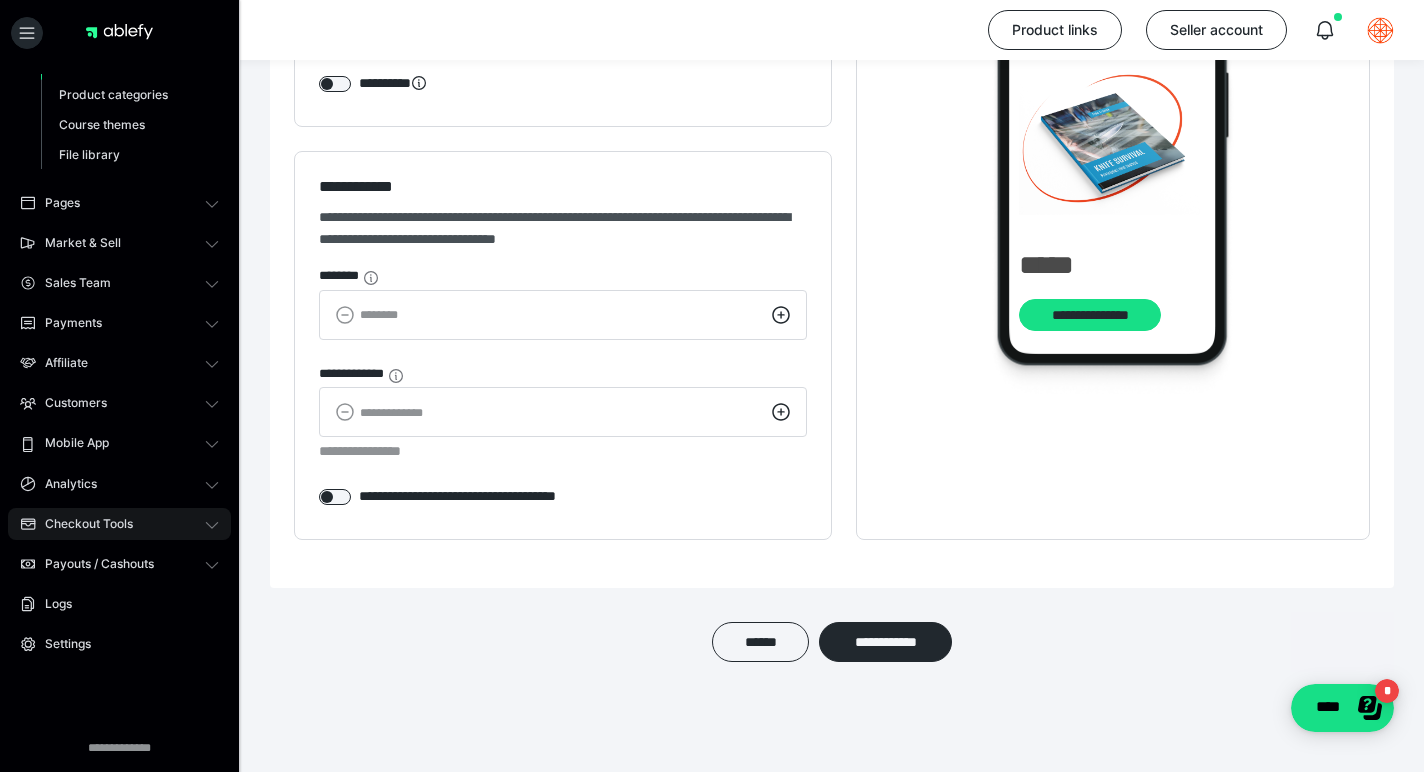 click on "Checkout Tools" at bounding box center (119, 524) 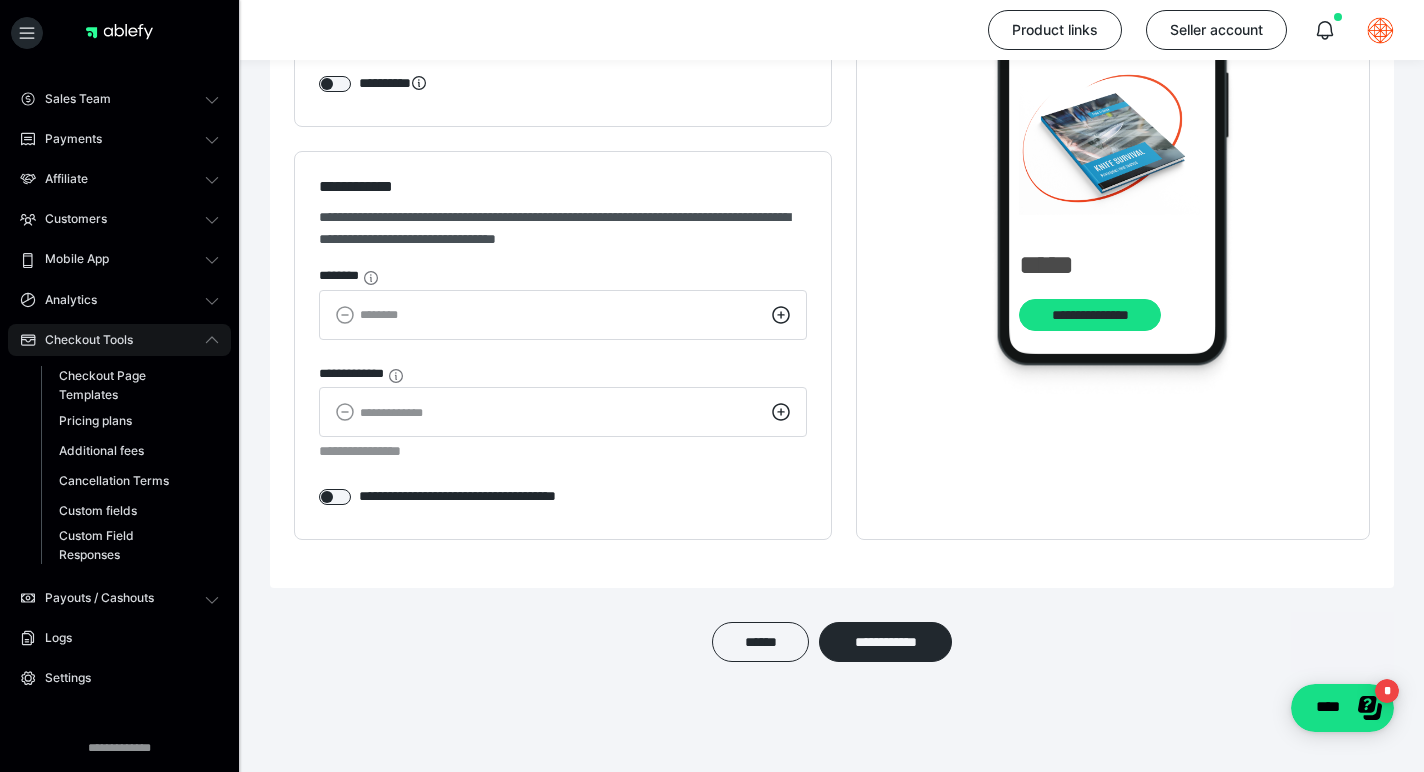 scroll, scrollTop: 157, scrollLeft: 0, axis: vertical 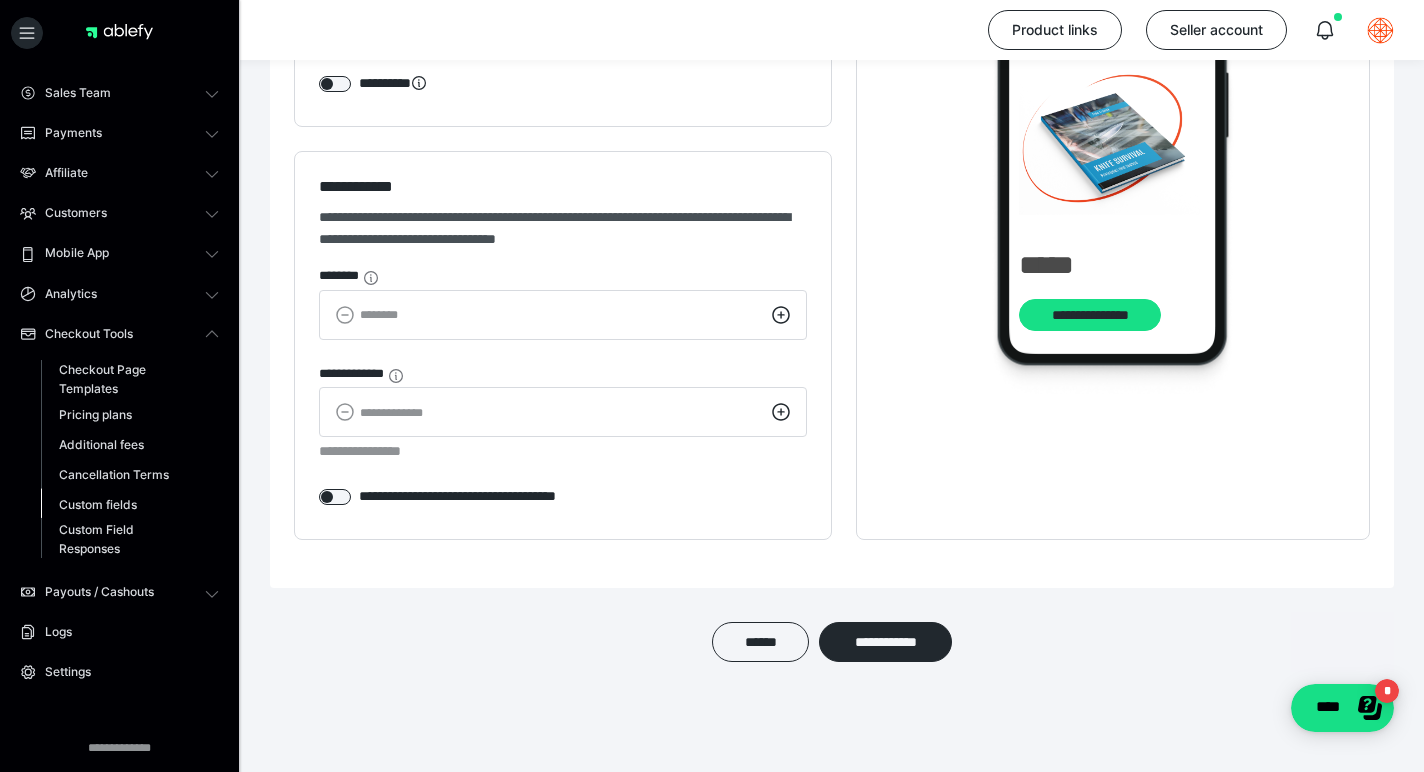 click on "Custom fields" at bounding box center [98, 504] 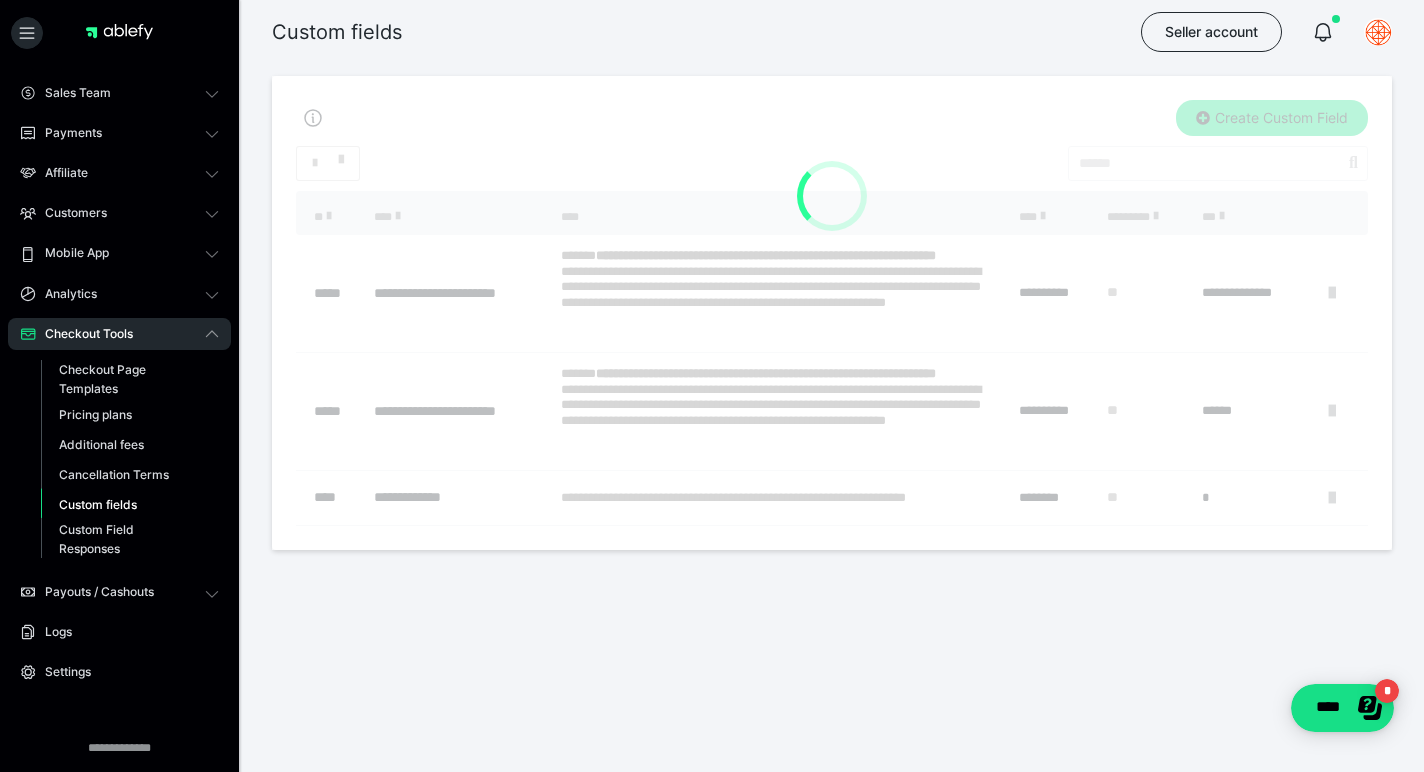 scroll, scrollTop: 0, scrollLeft: 0, axis: both 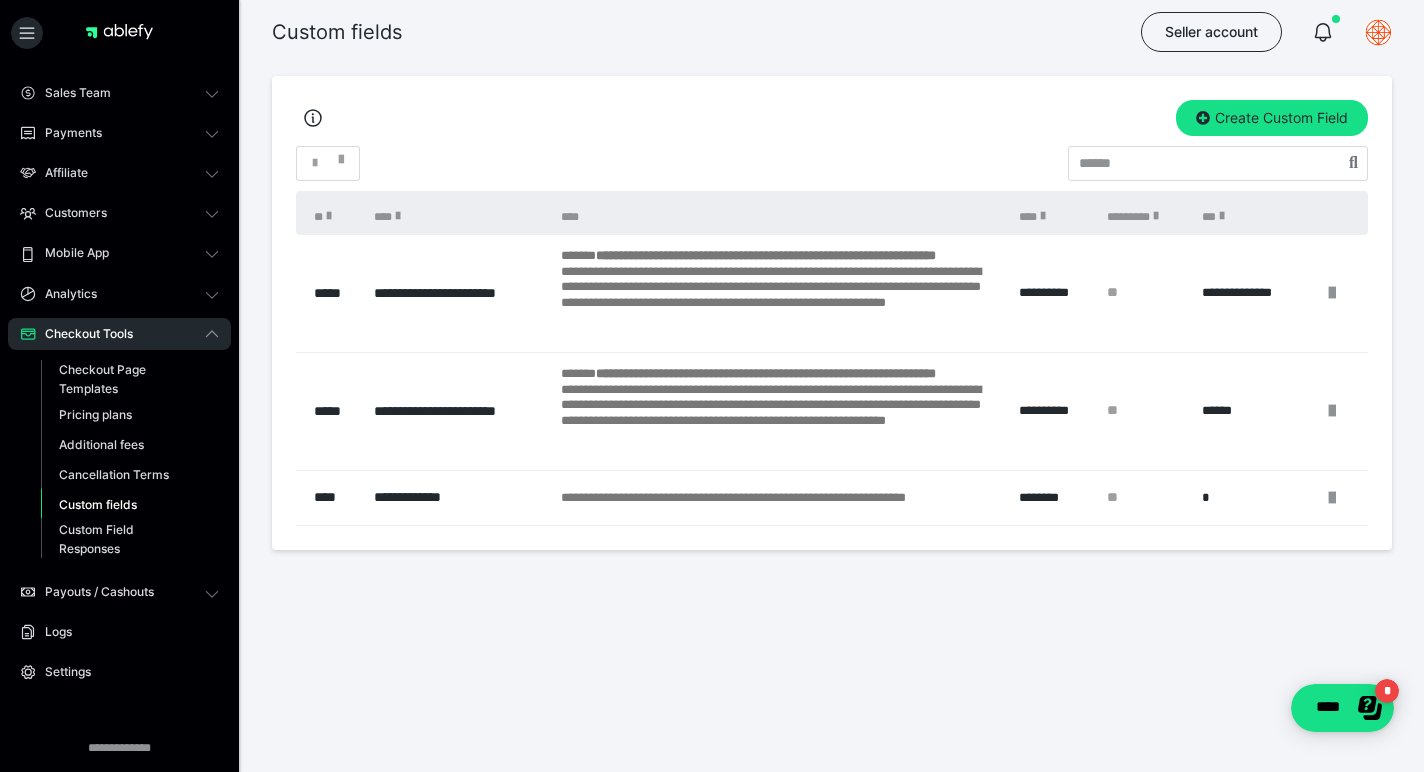 click at bounding box center (1222, 216) 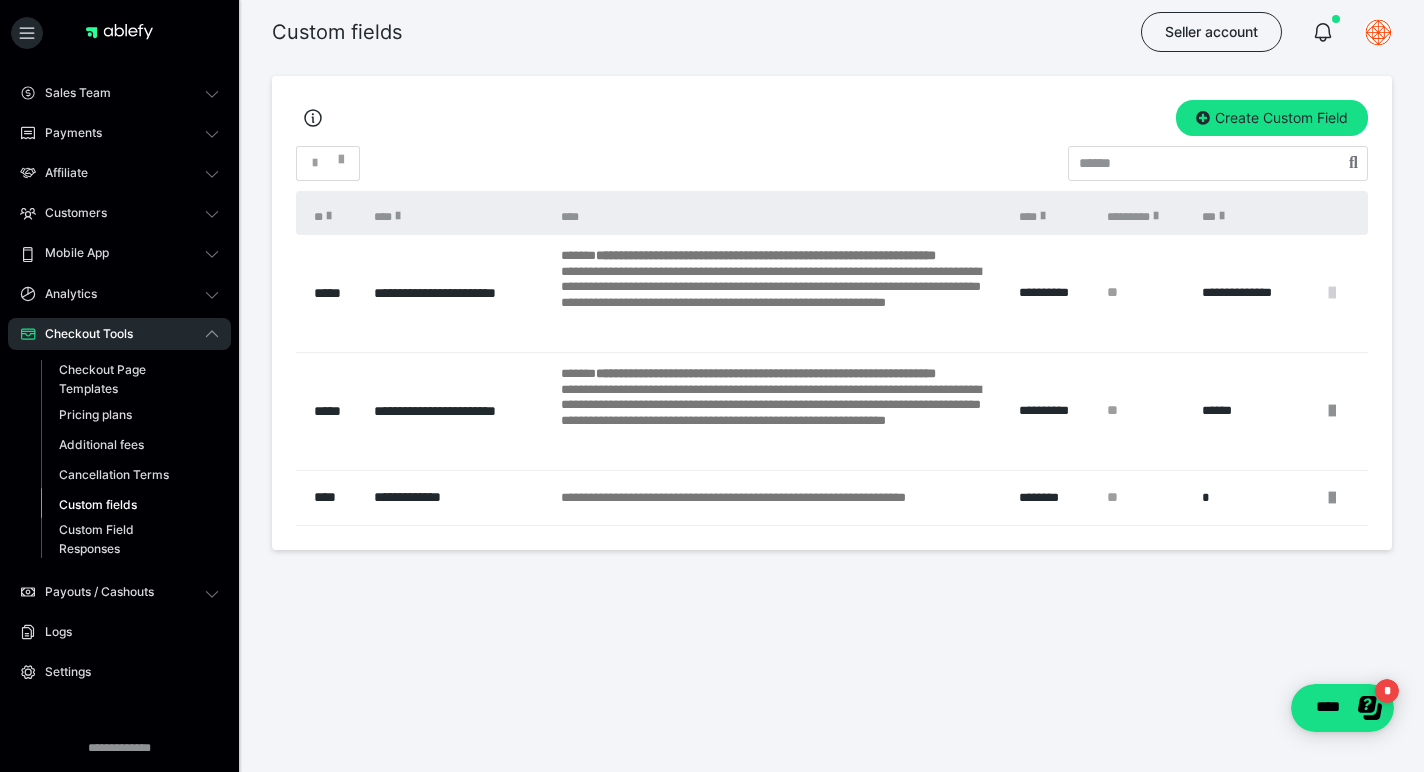 click at bounding box center [1332, 293] 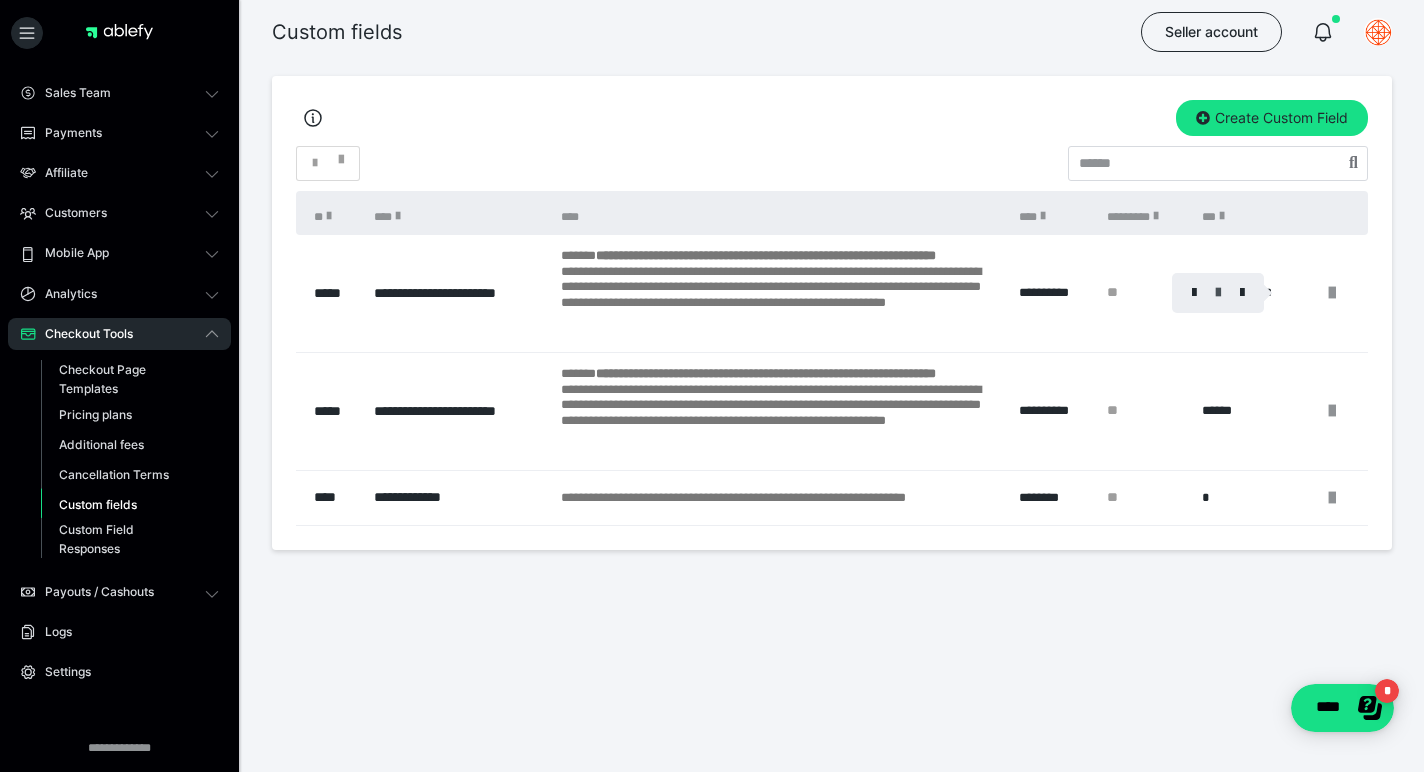 click at bounding box center (1218, 293) 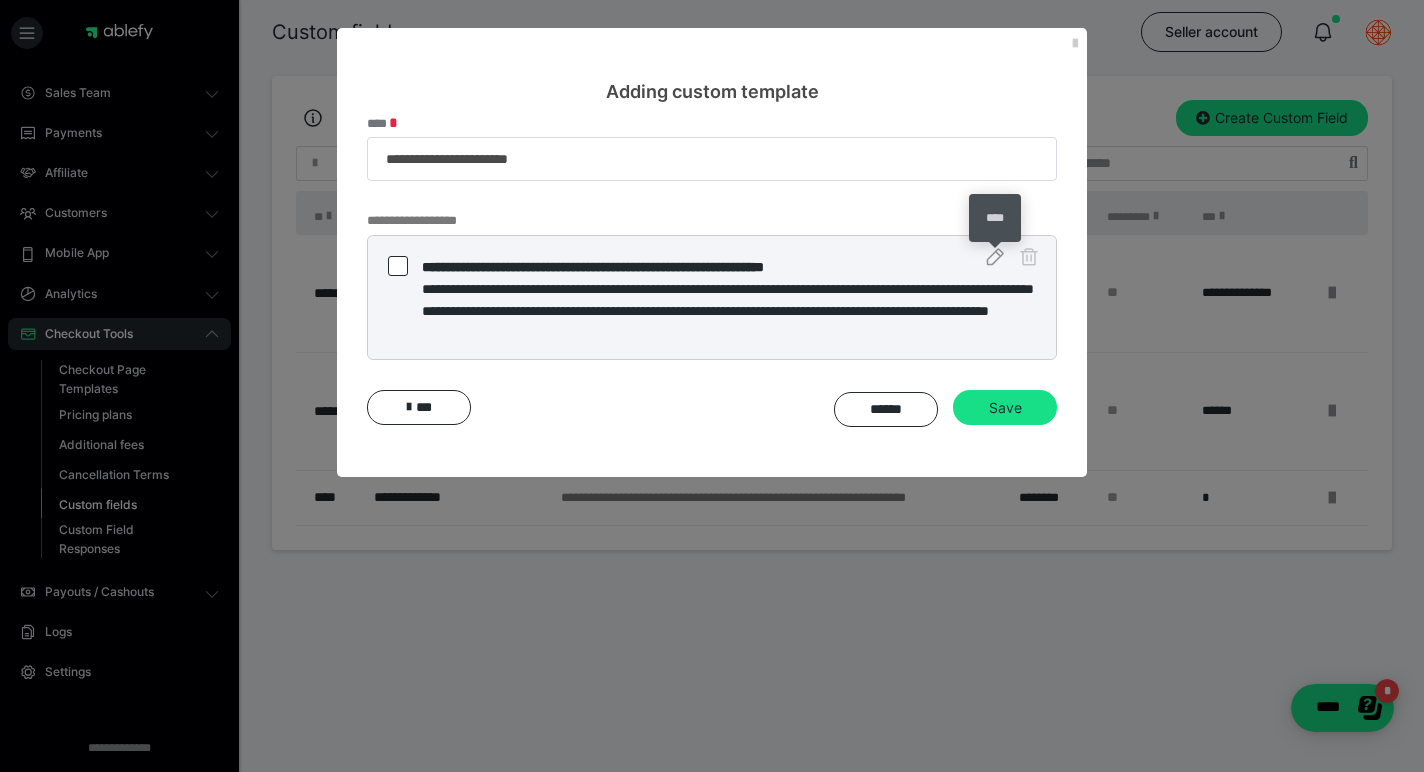 click 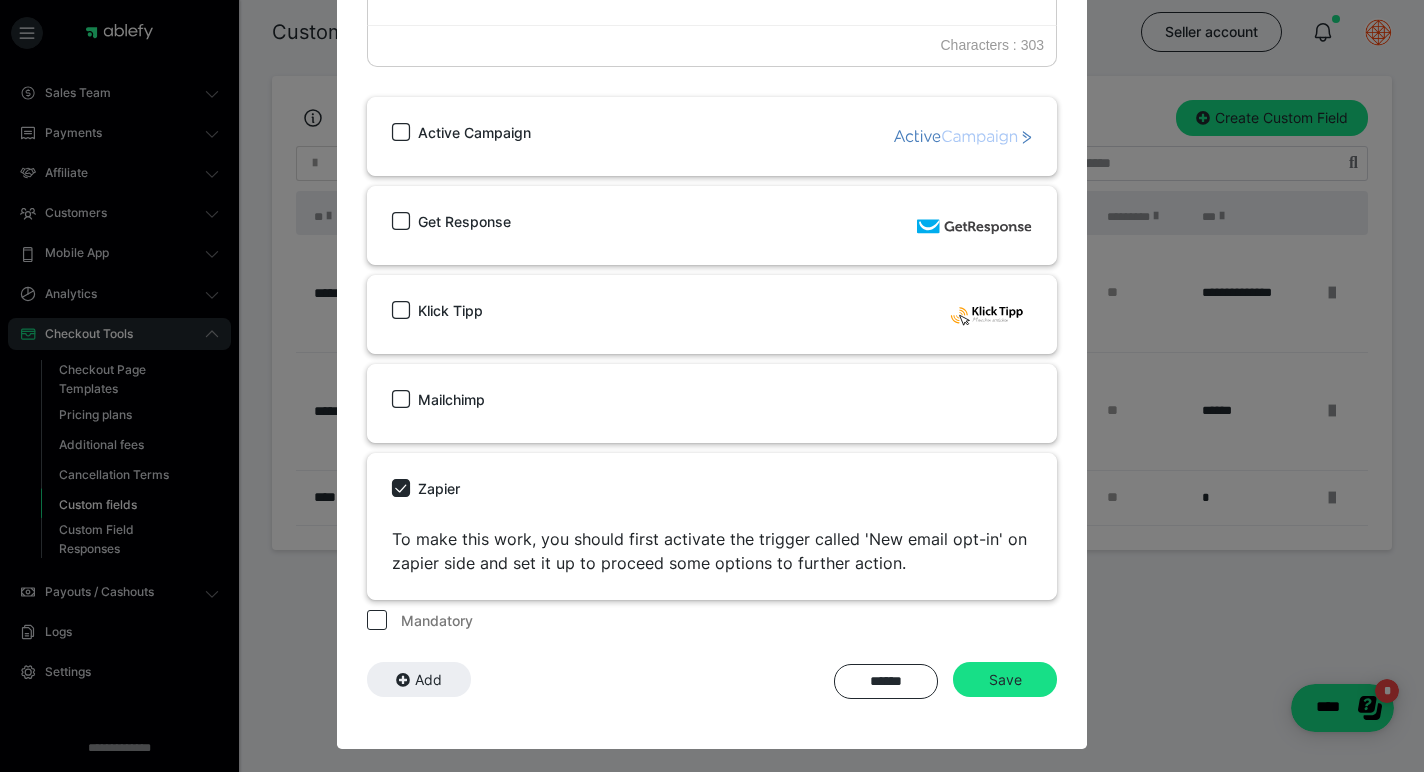 scroll, scrollTop: 566, scrollLeft: 0, axis: vertical 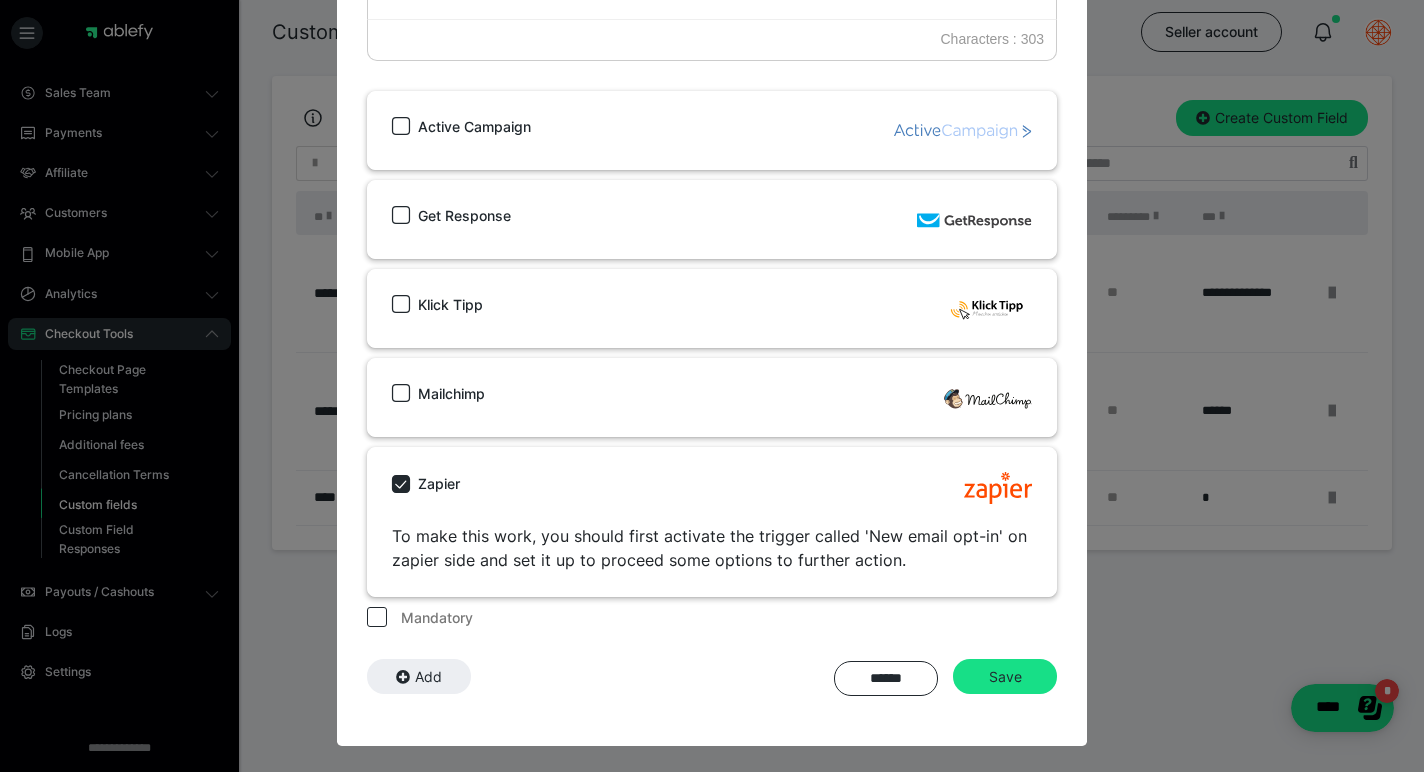click on "Add" at bounding box center [419, 677] 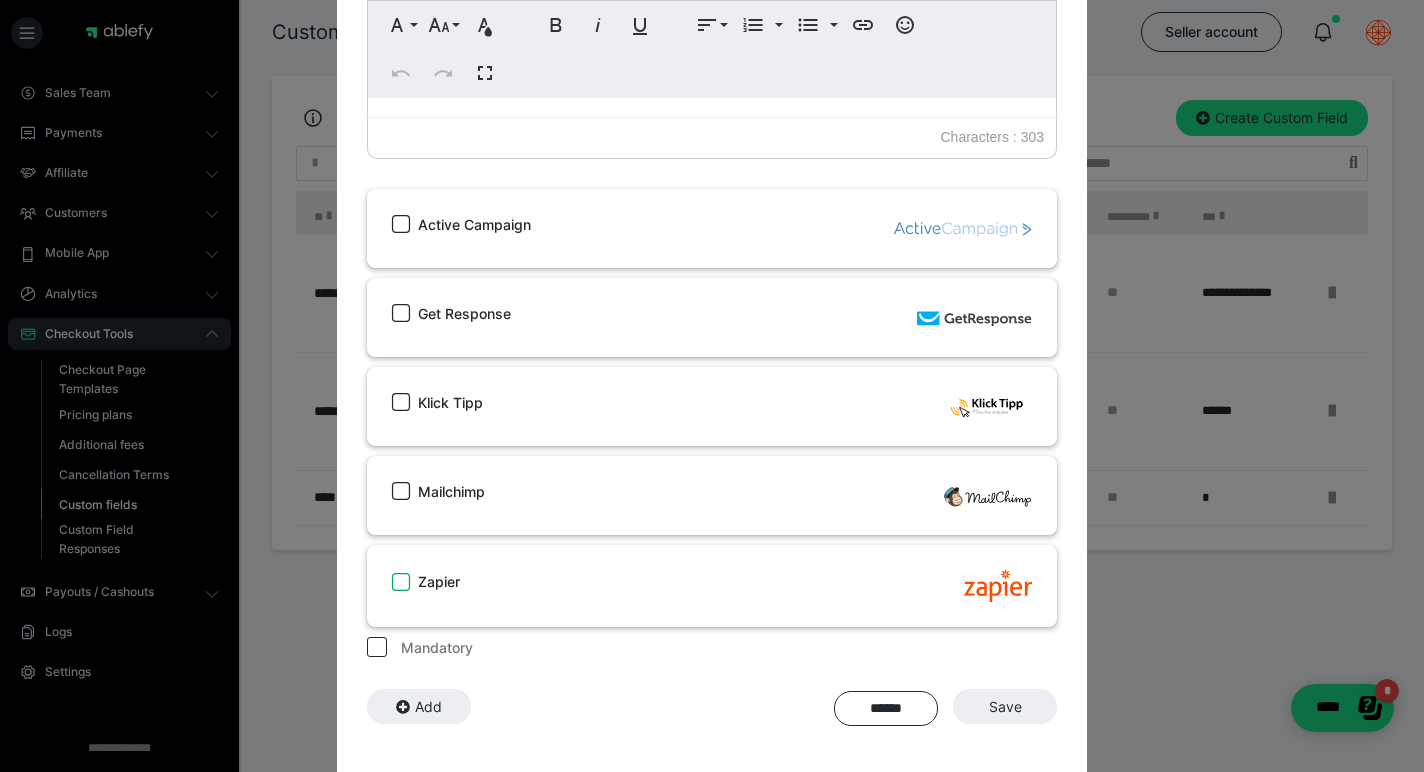 scroll, scrollTop: 596, scrollLeft: 0, axis: vertical 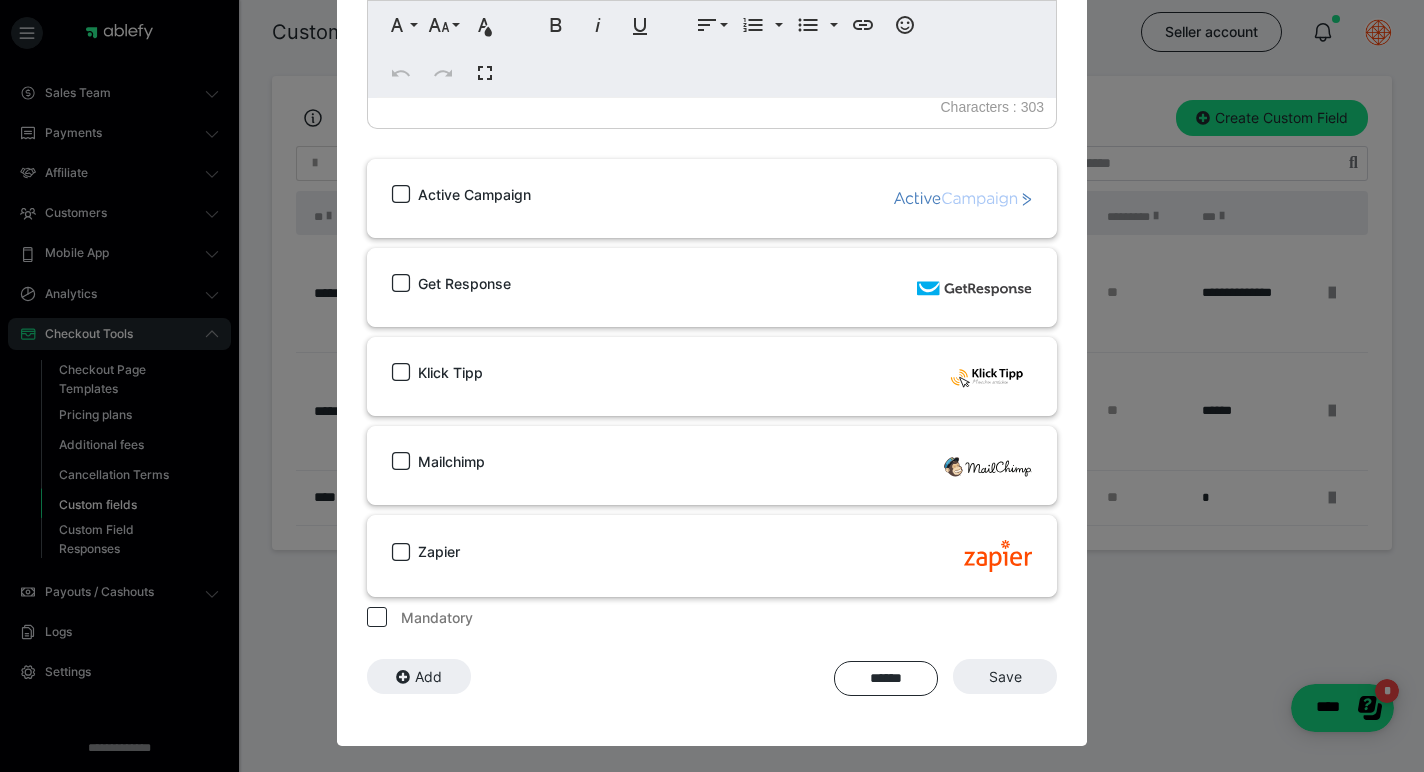 click 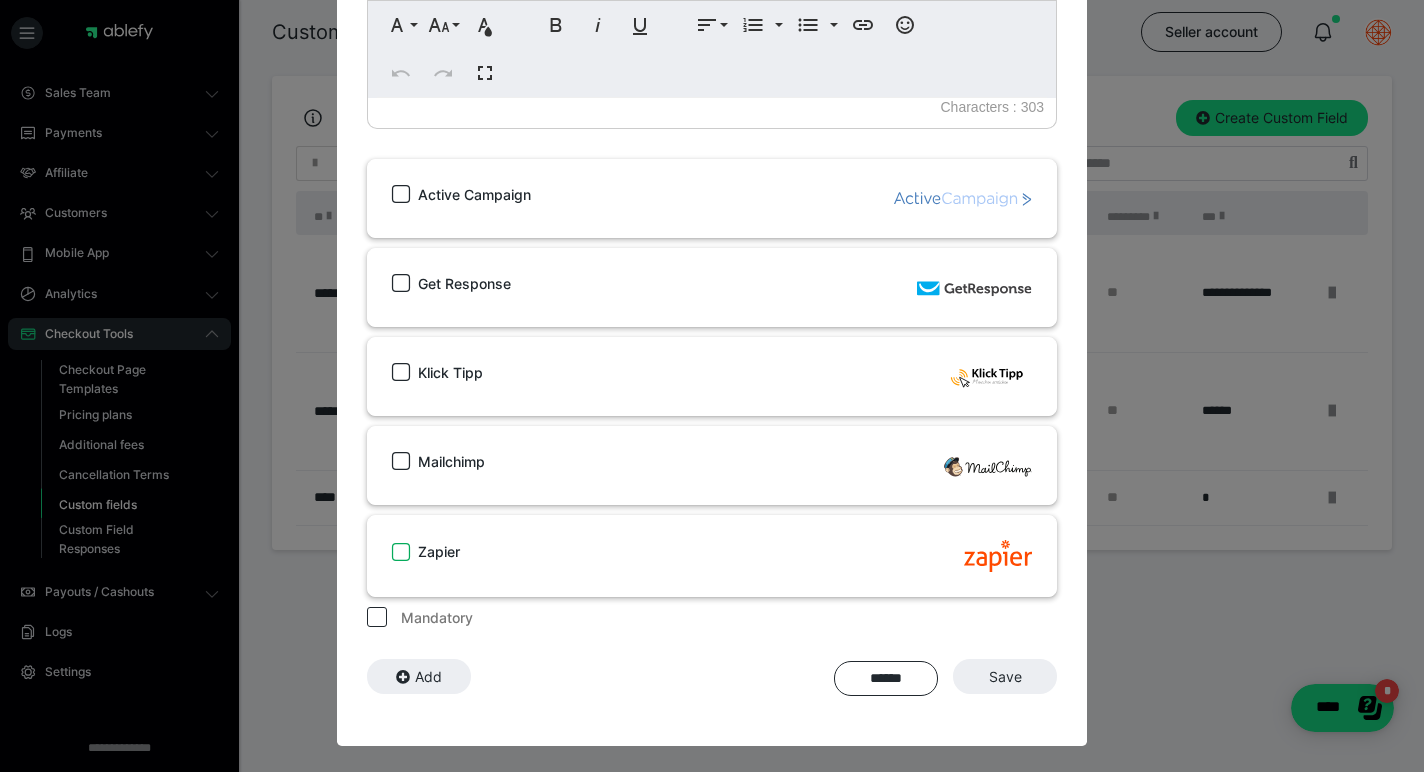 click on "Zapier" at bounding box center [392, 552] 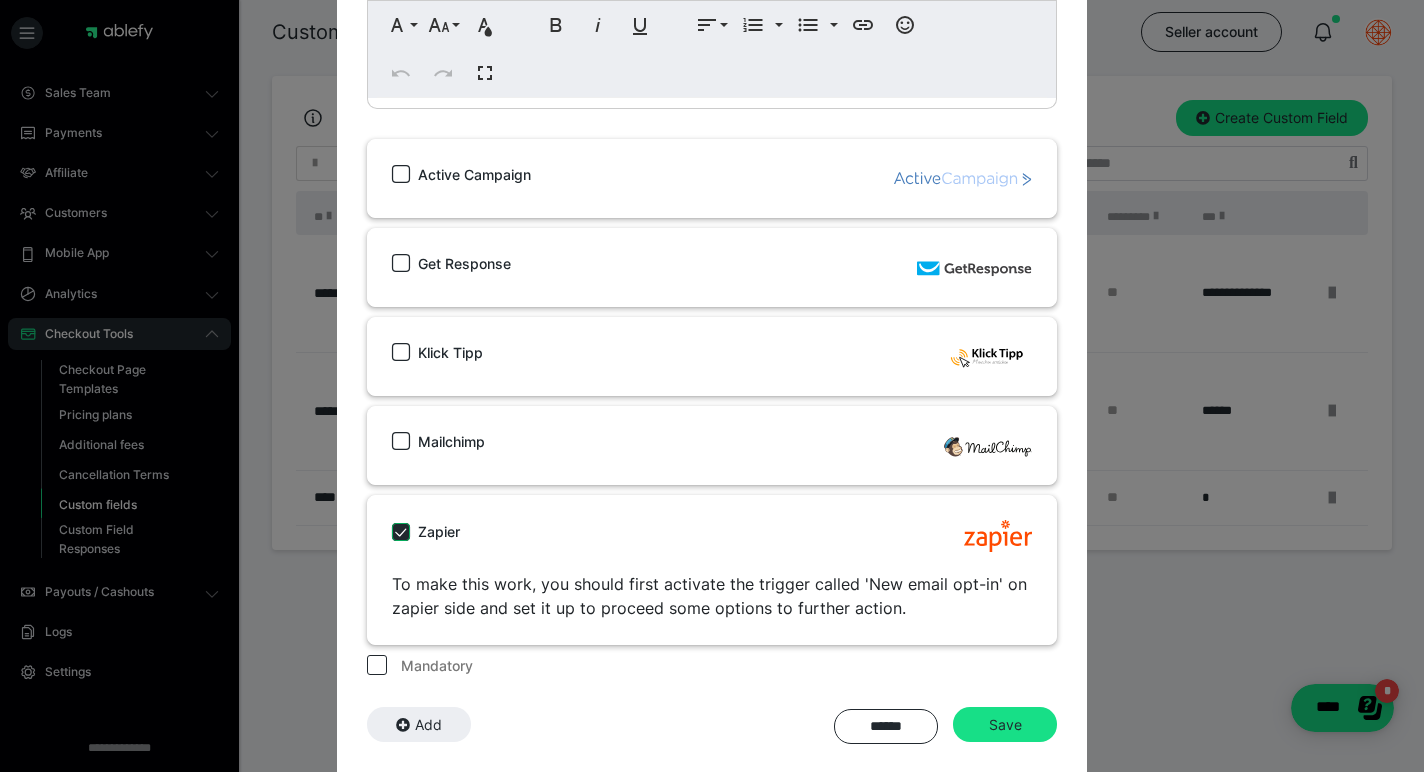 scroll, scrollTop: 566, scrollLeft: 0, axis: vertical 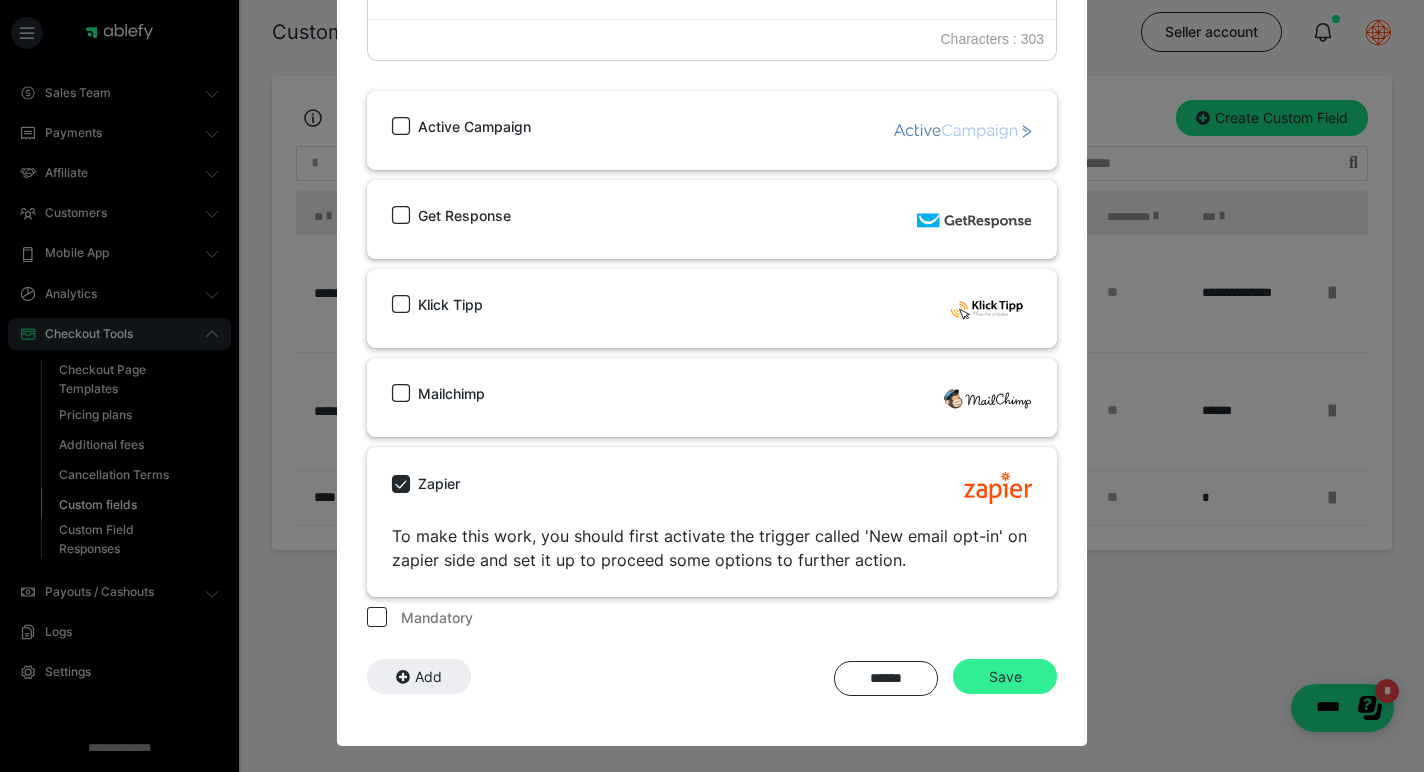 click on "Save" at bounding box center (1005, 677) 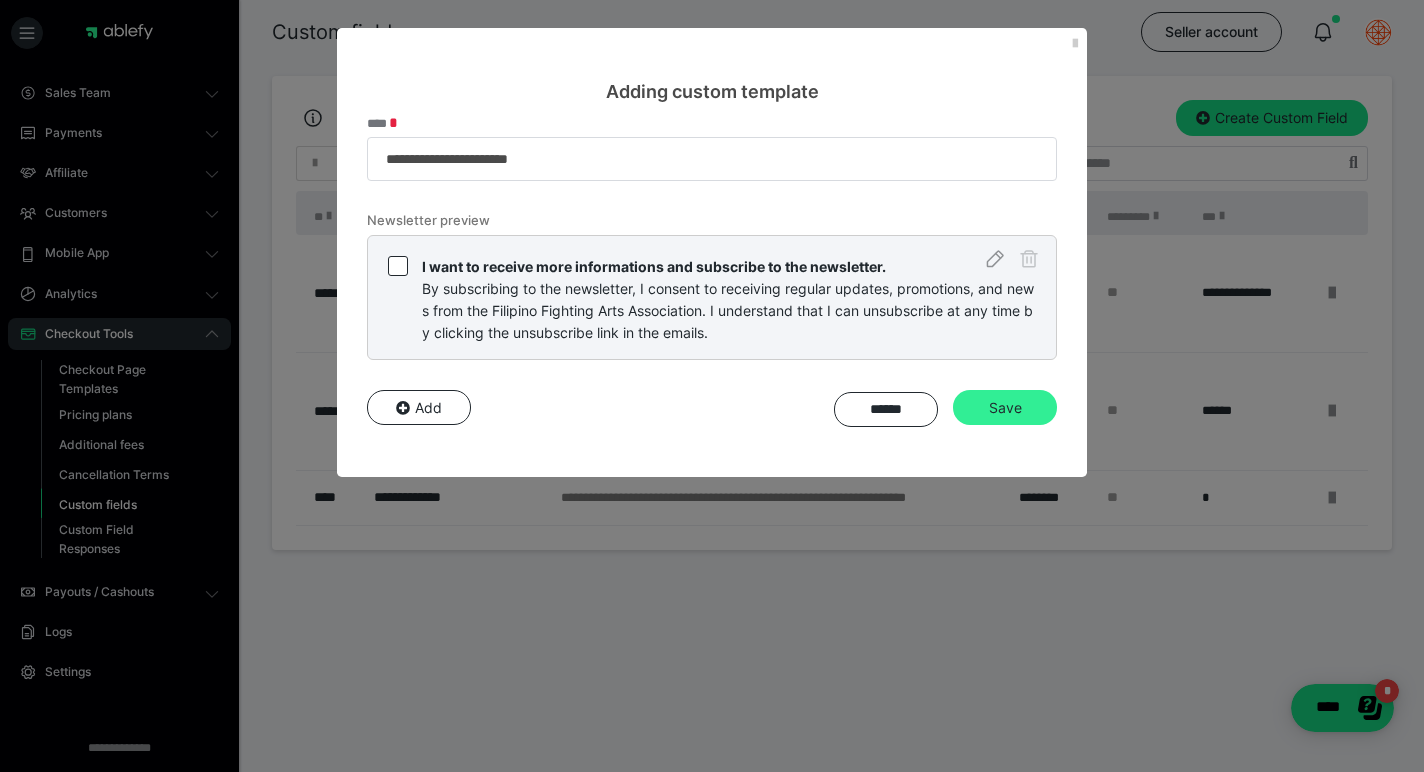 click on "Save" at bounding box center [1005, 408] 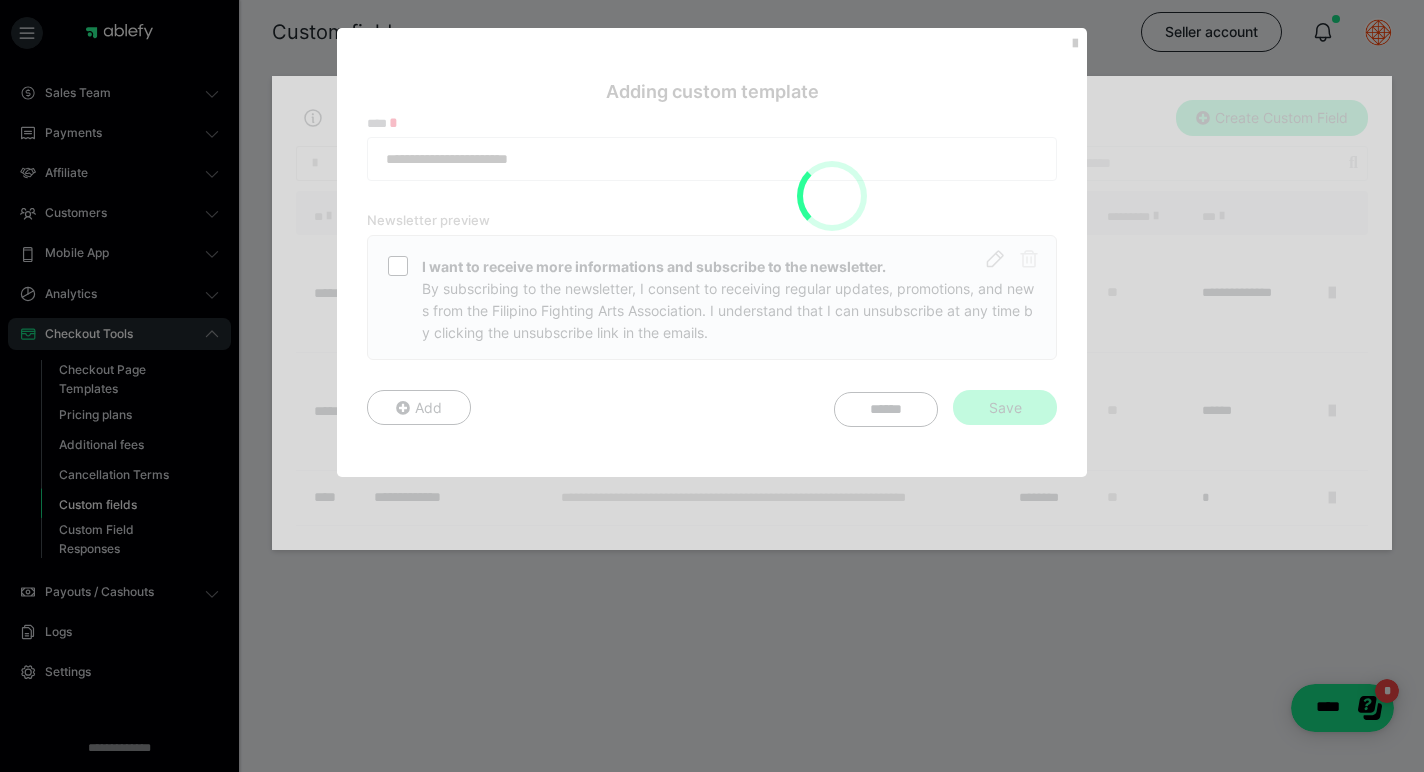 type 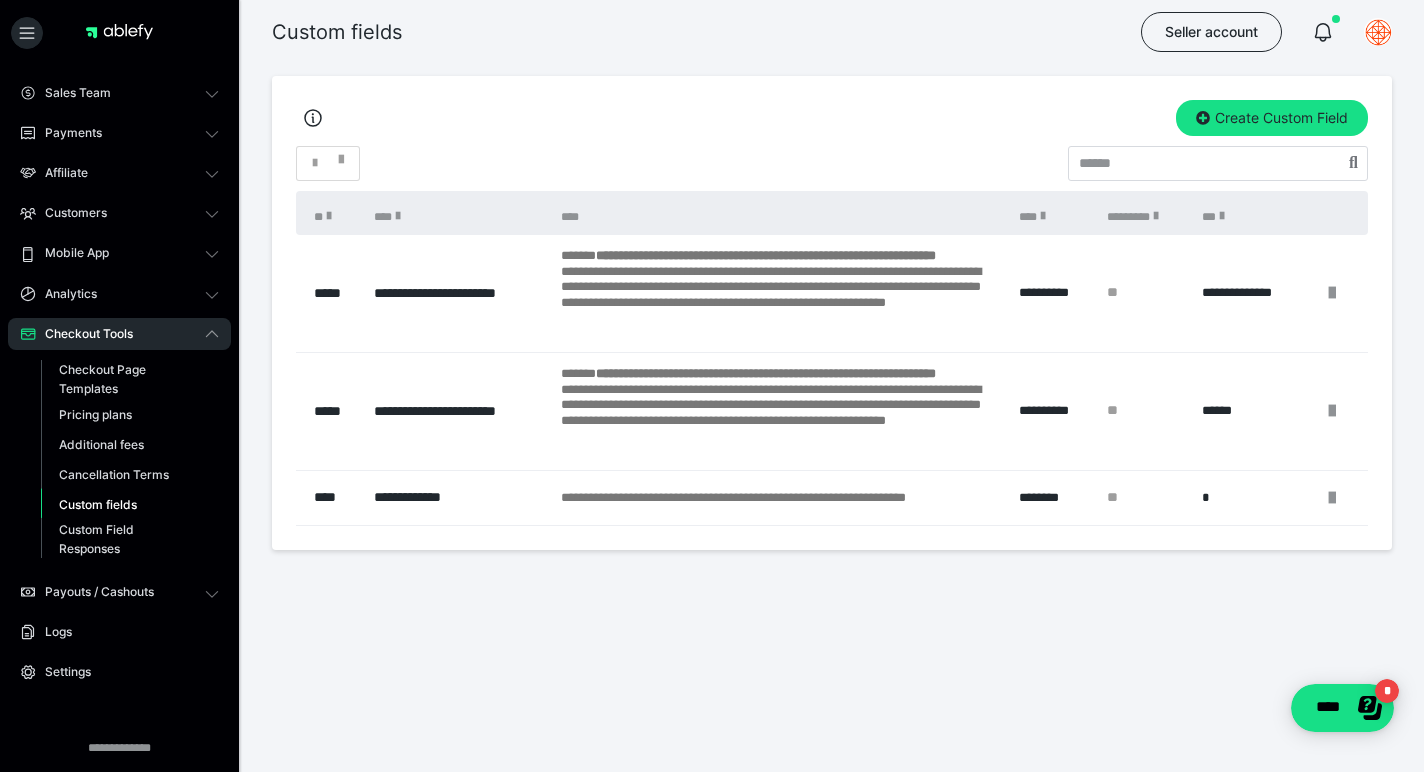 scroll, scrollTop: 0, scrollLeft: 0, axis: both 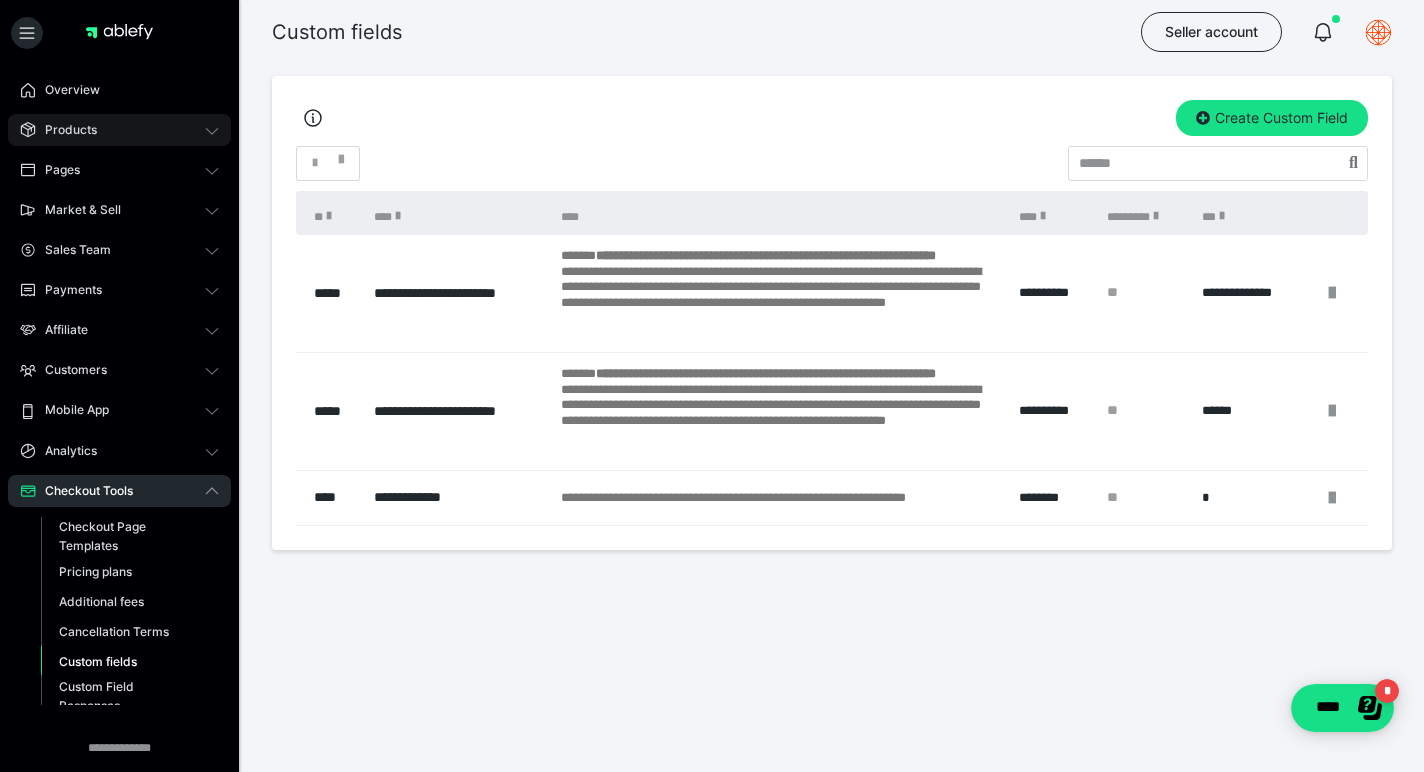click on "Products" at bounding box center [64, 130] 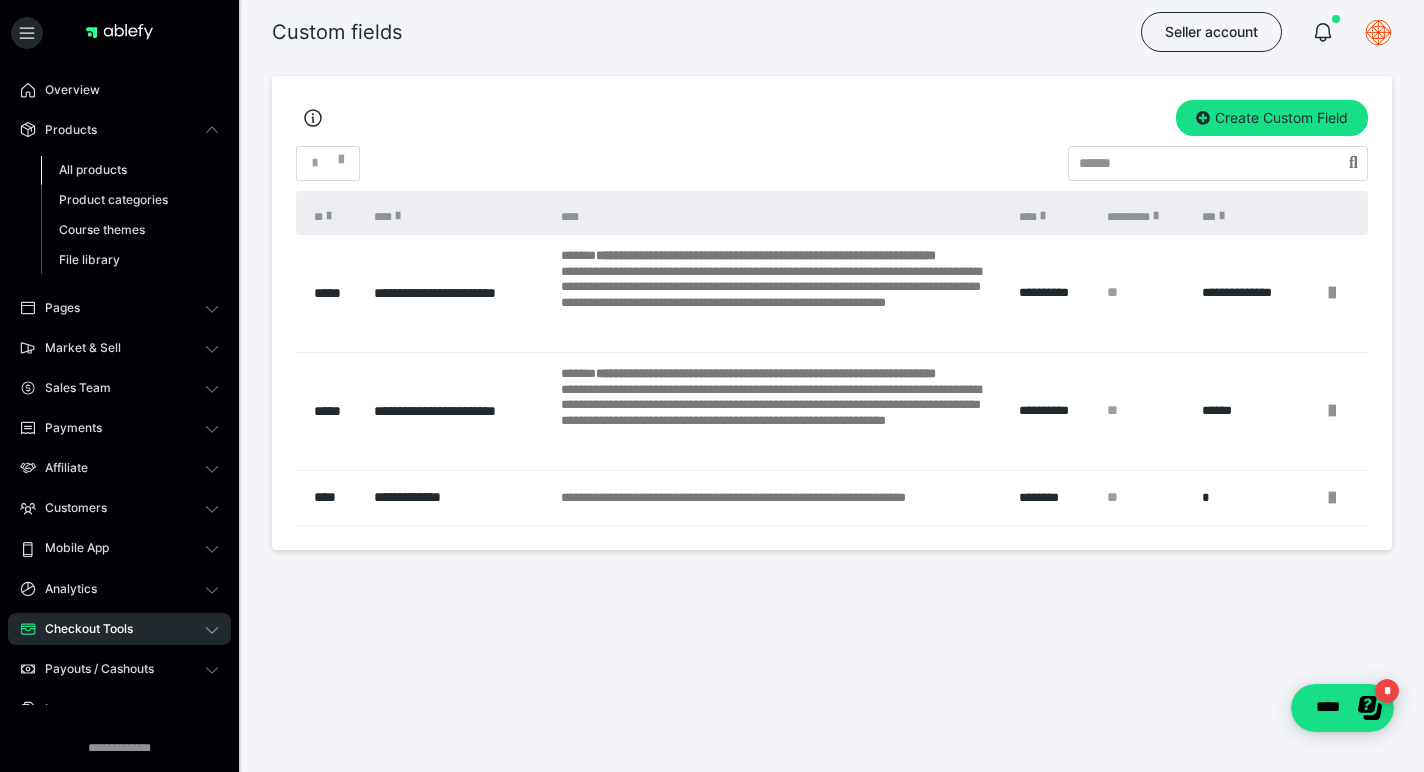click on "All products" at bounding box center (93, 169) 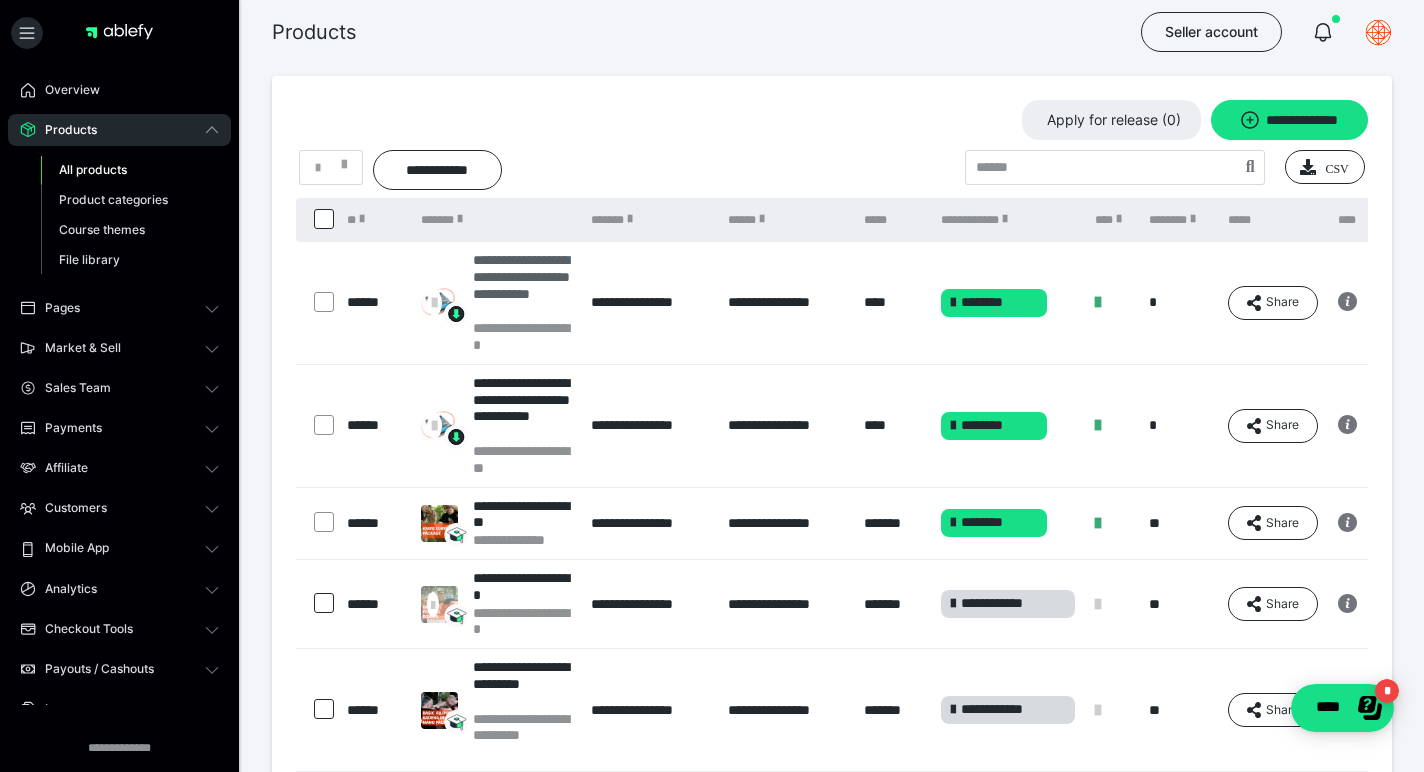 click on "**********" at bounding box center [522, 285] 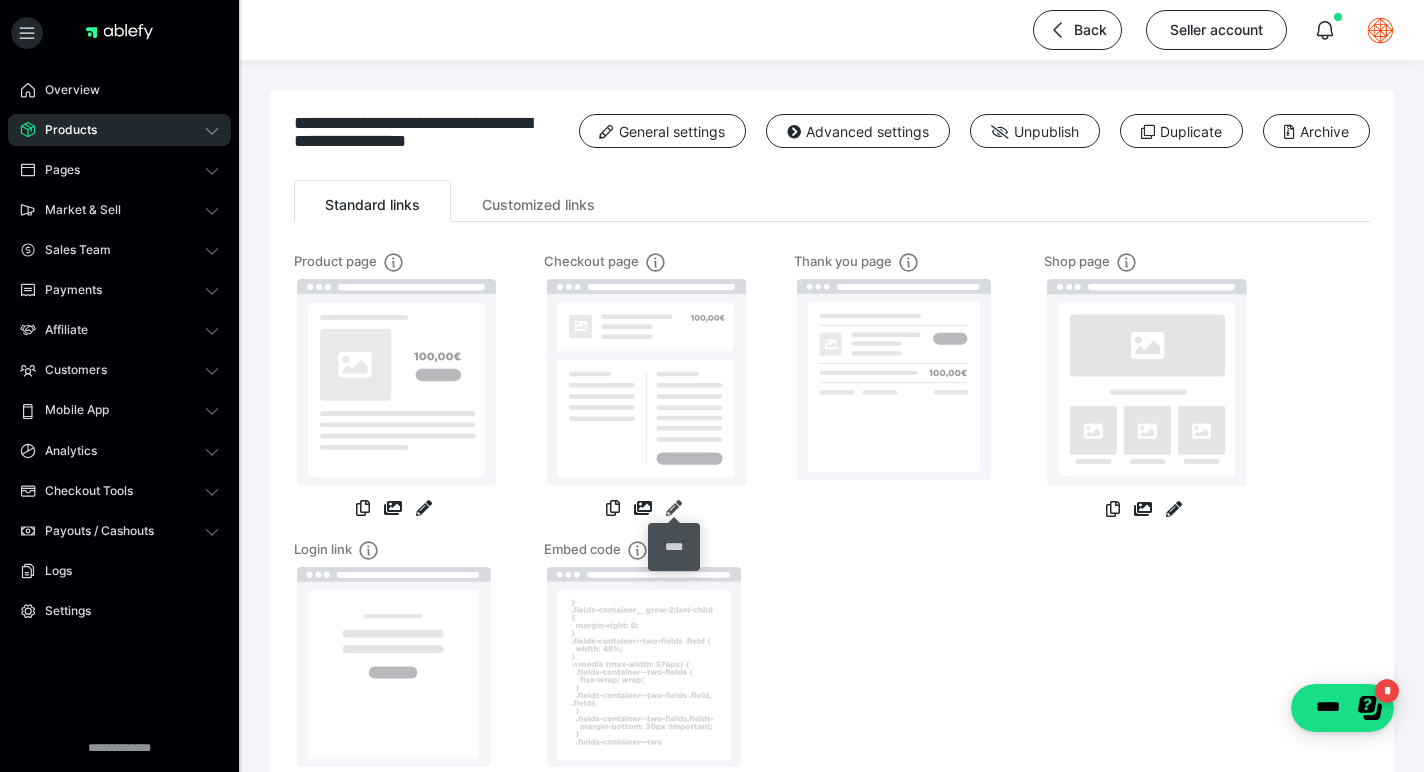 click at bounding box center (674, 508) 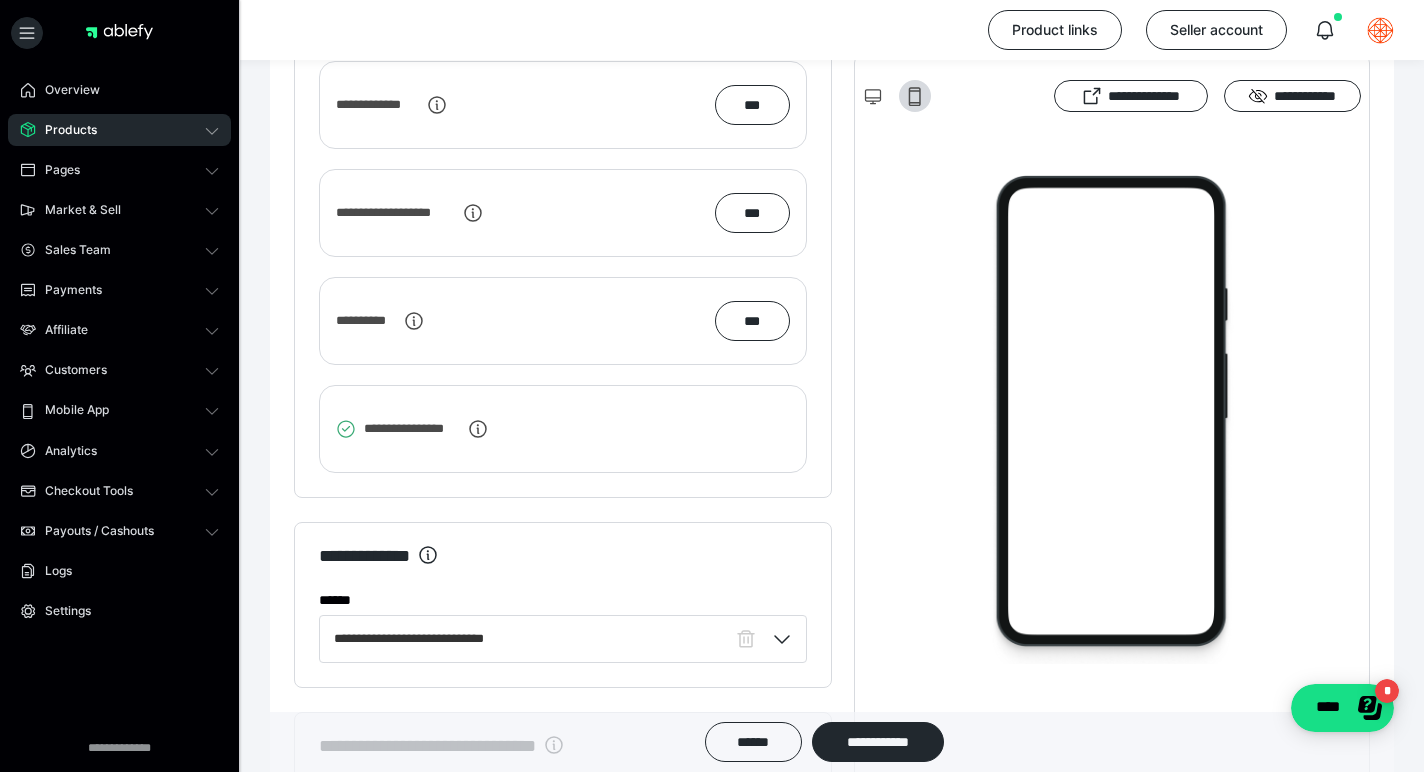 scroll, scrollTop: 2173, scrollLeft: 0, axis: vertical 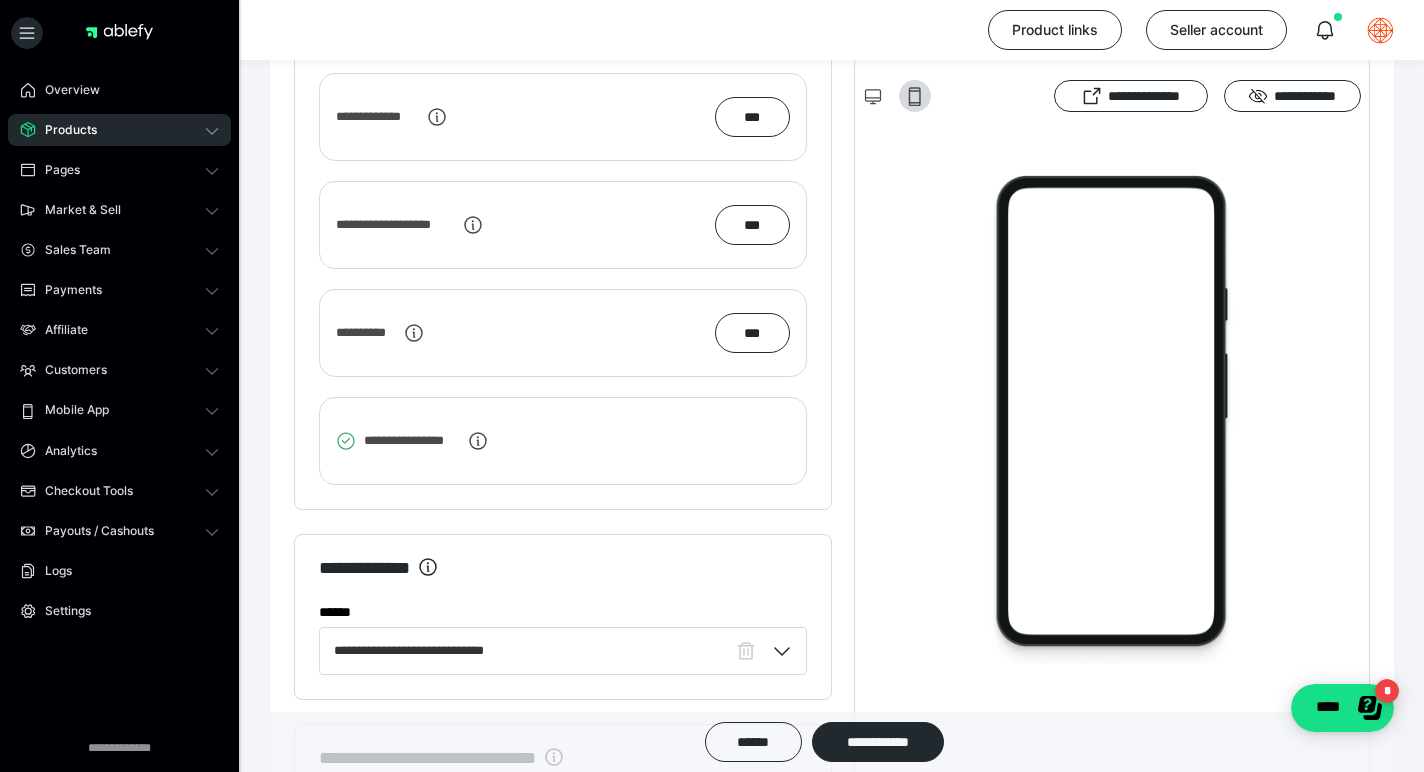 click on "Products" at bounding box center [64, 130] 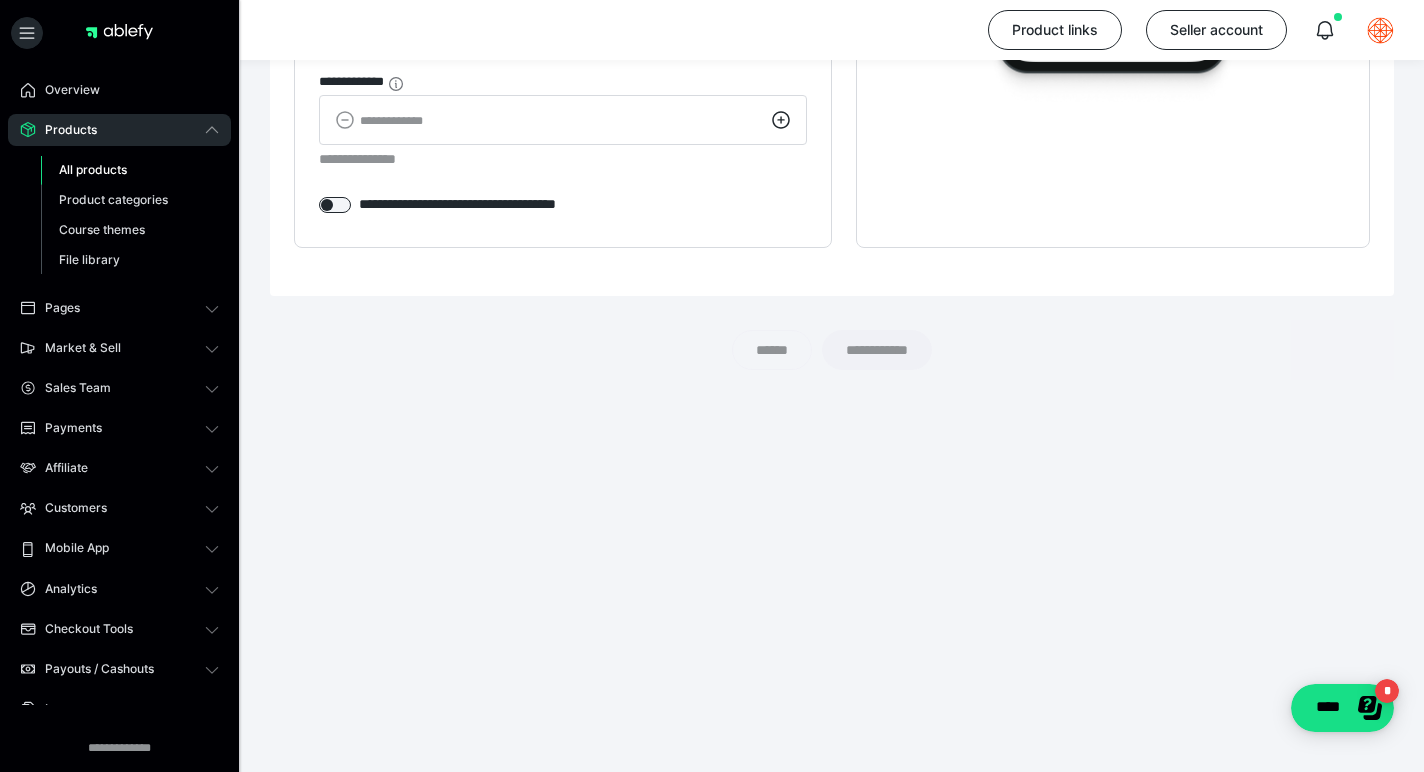 scroll, scrollTop: 1925, scrollLeft: 0, axis: vertical 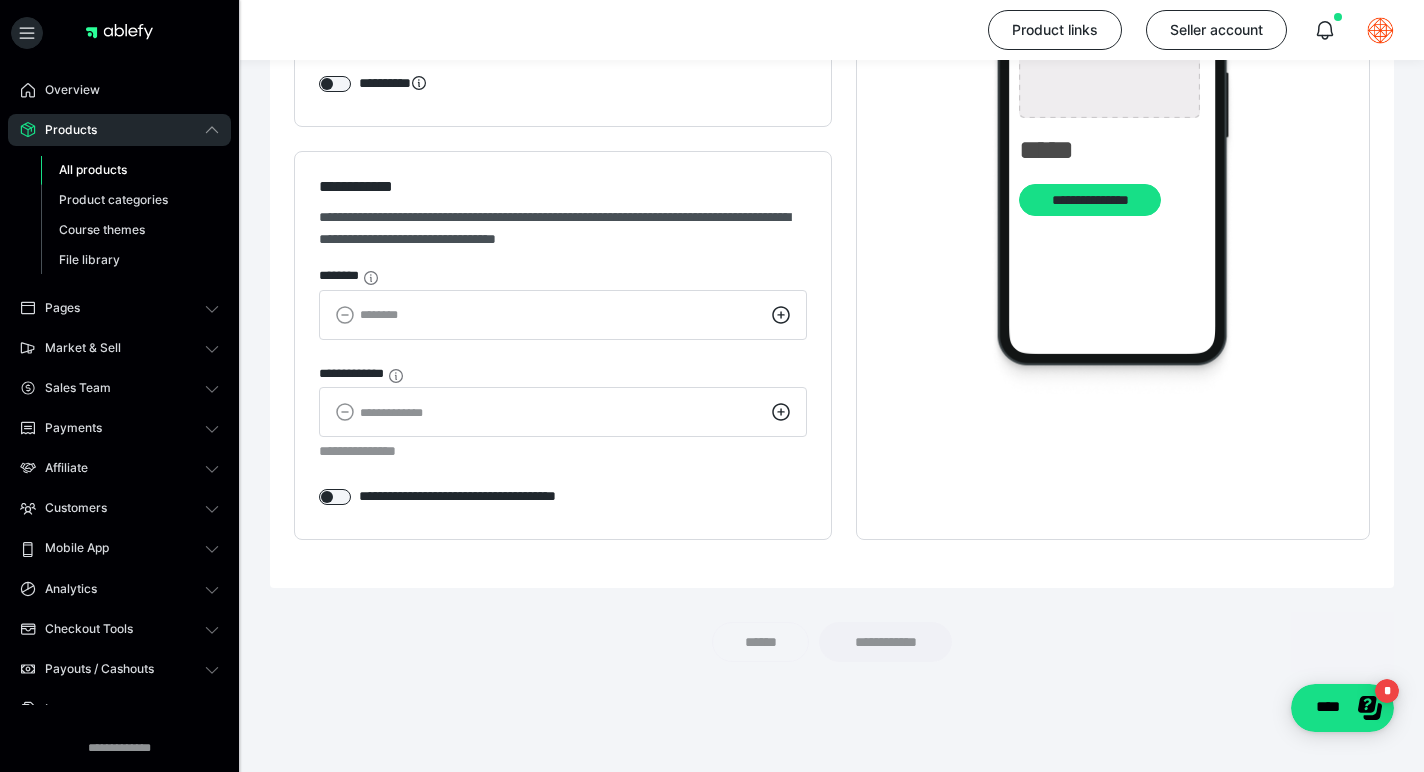 type on "**********" 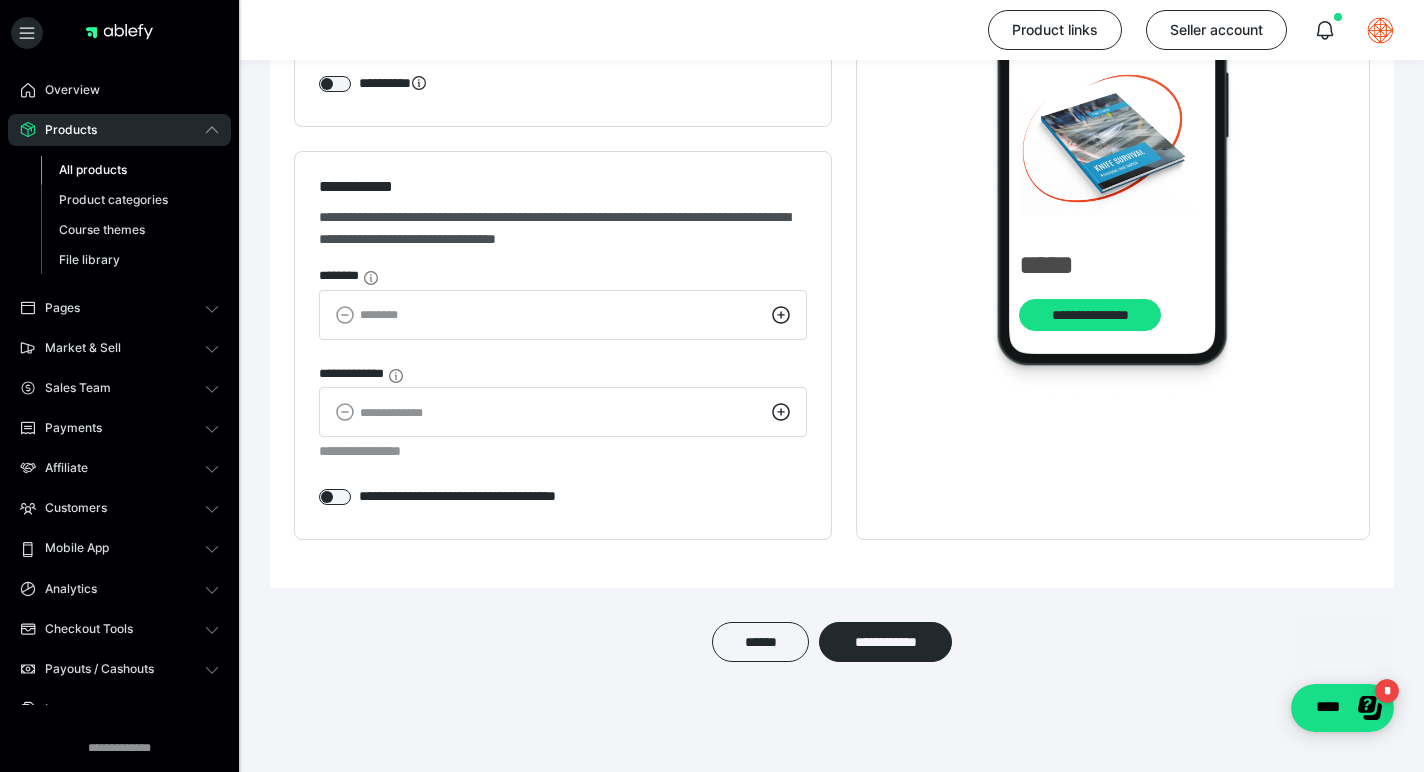 click on "All products" at bounding box center [93, 169] 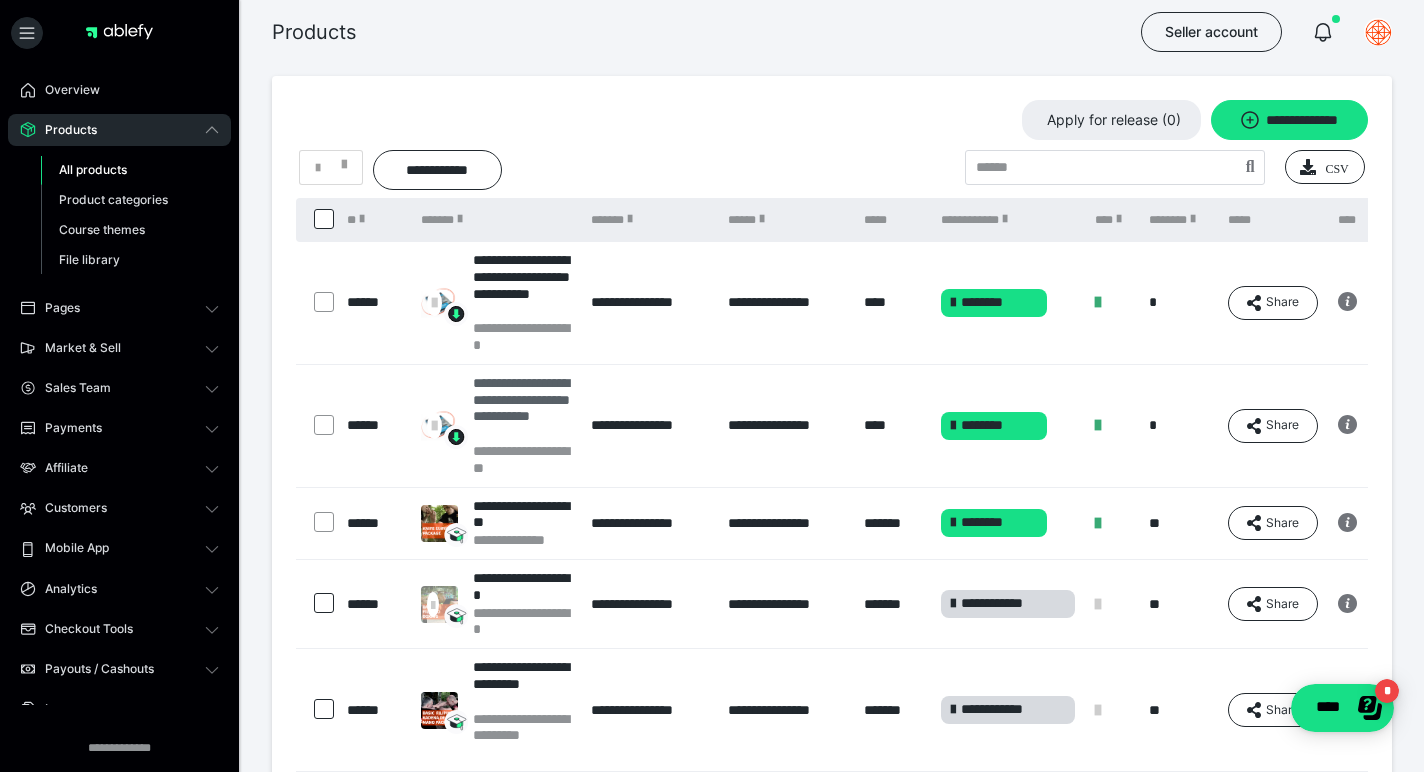 click on "**********" at bounding box center (522, 408) 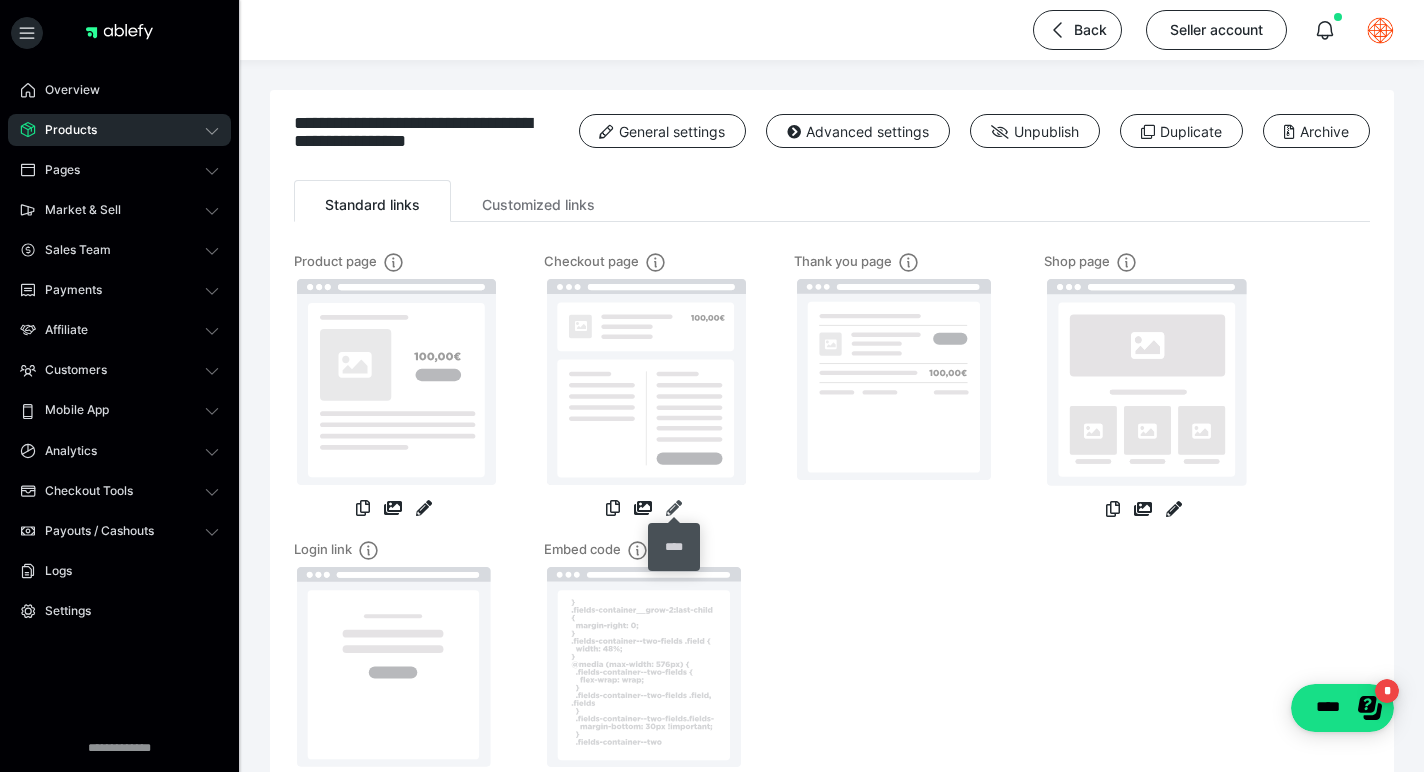 click at bounding box center [674, 508] 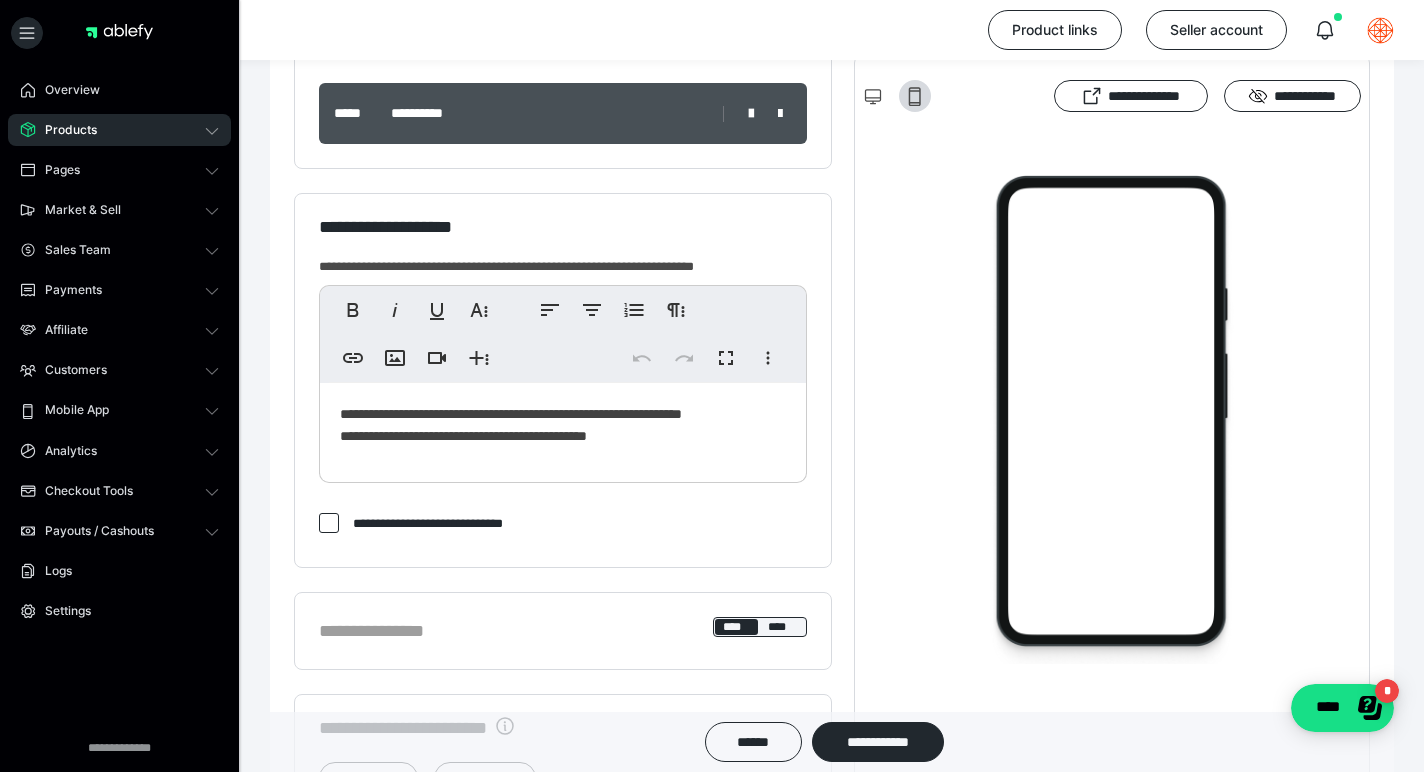 scroll, scrollTop: 0, scrollLeft: 0, axis: both 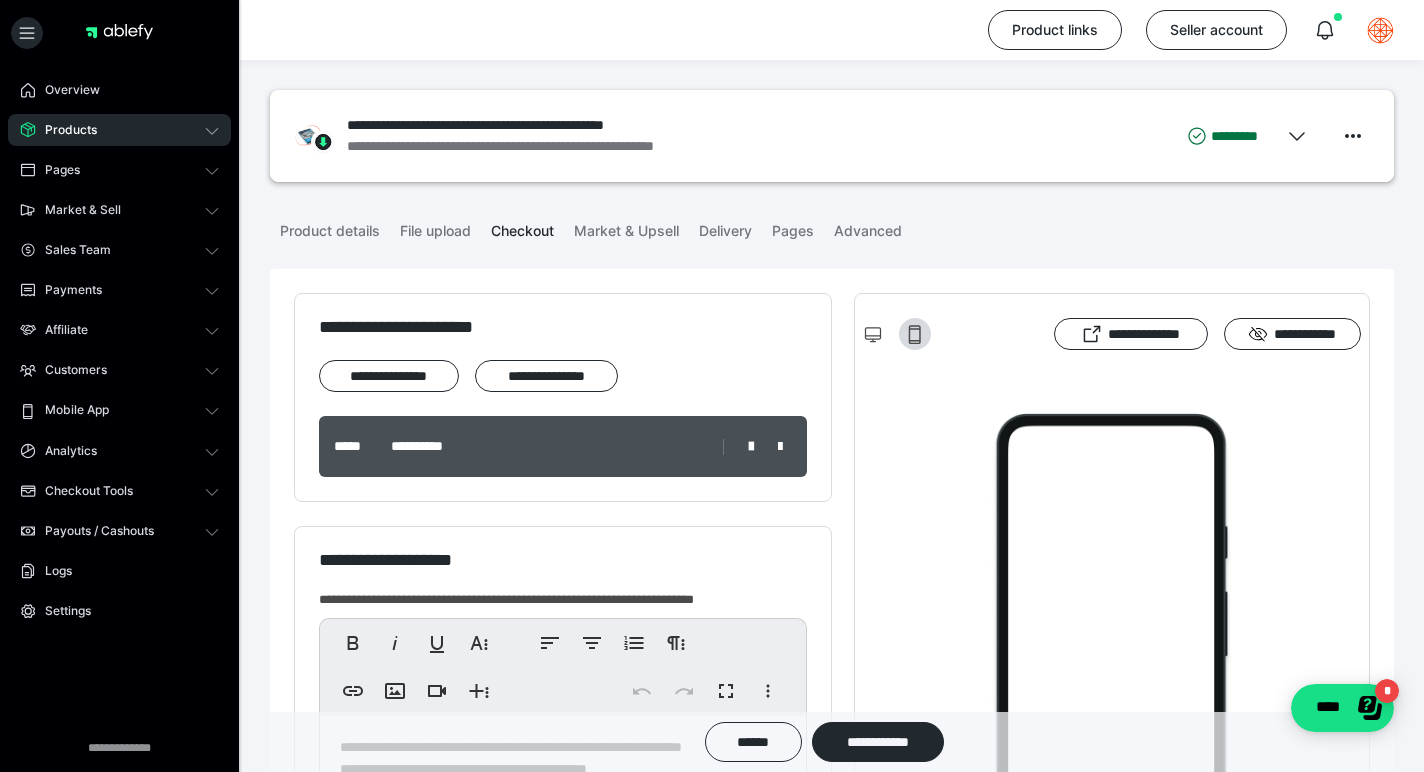 click on "Products" at bounding box center [64, 130] 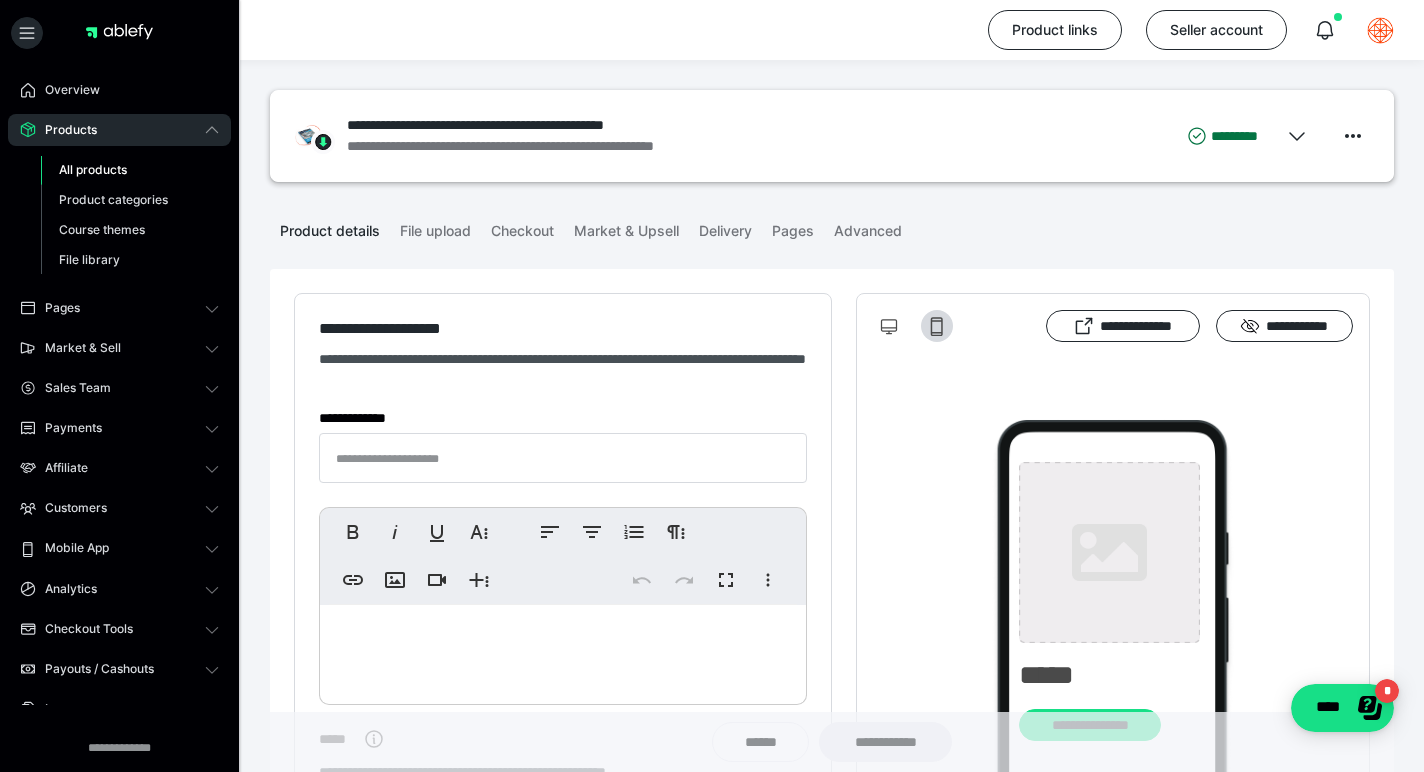 type on "**********" 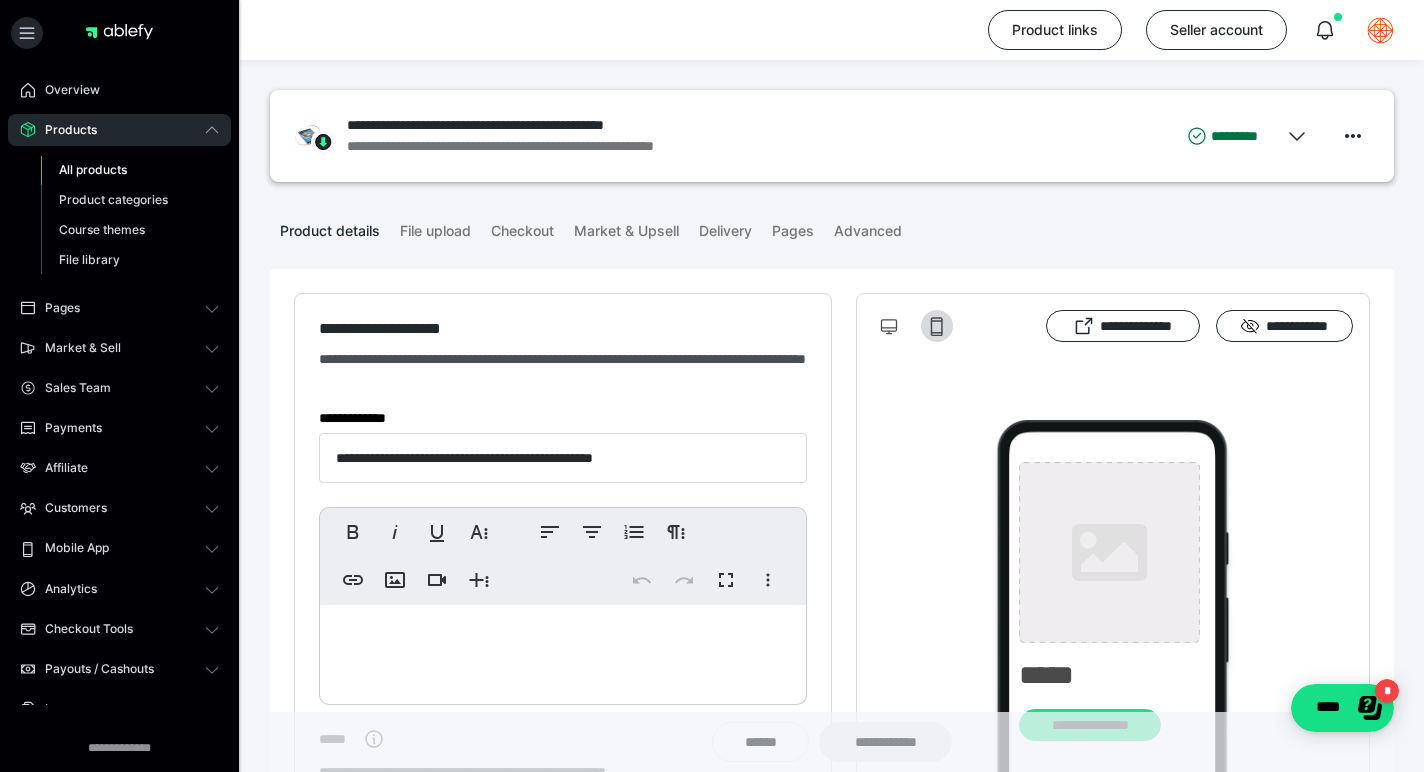 type on "**********" 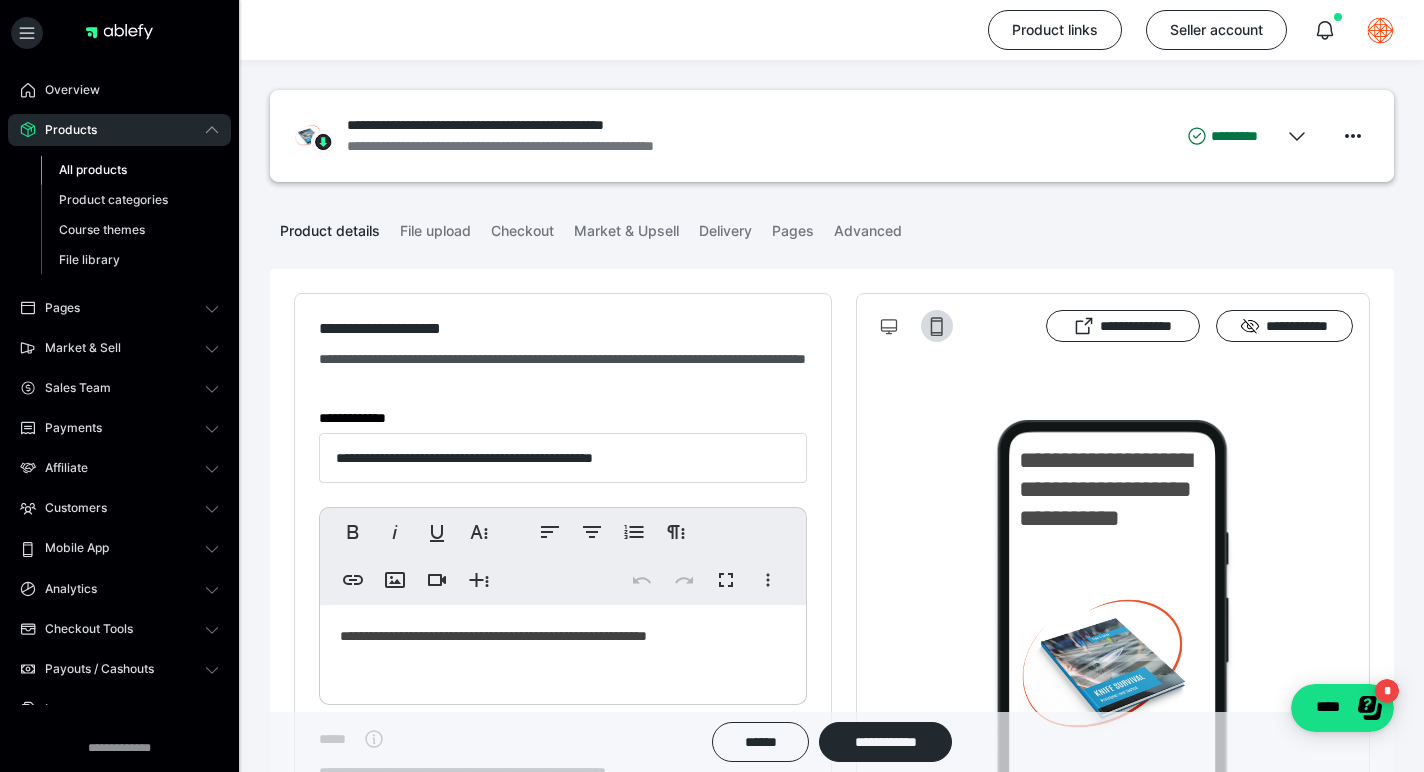 click on "All products" at bounding box center (93, 169) 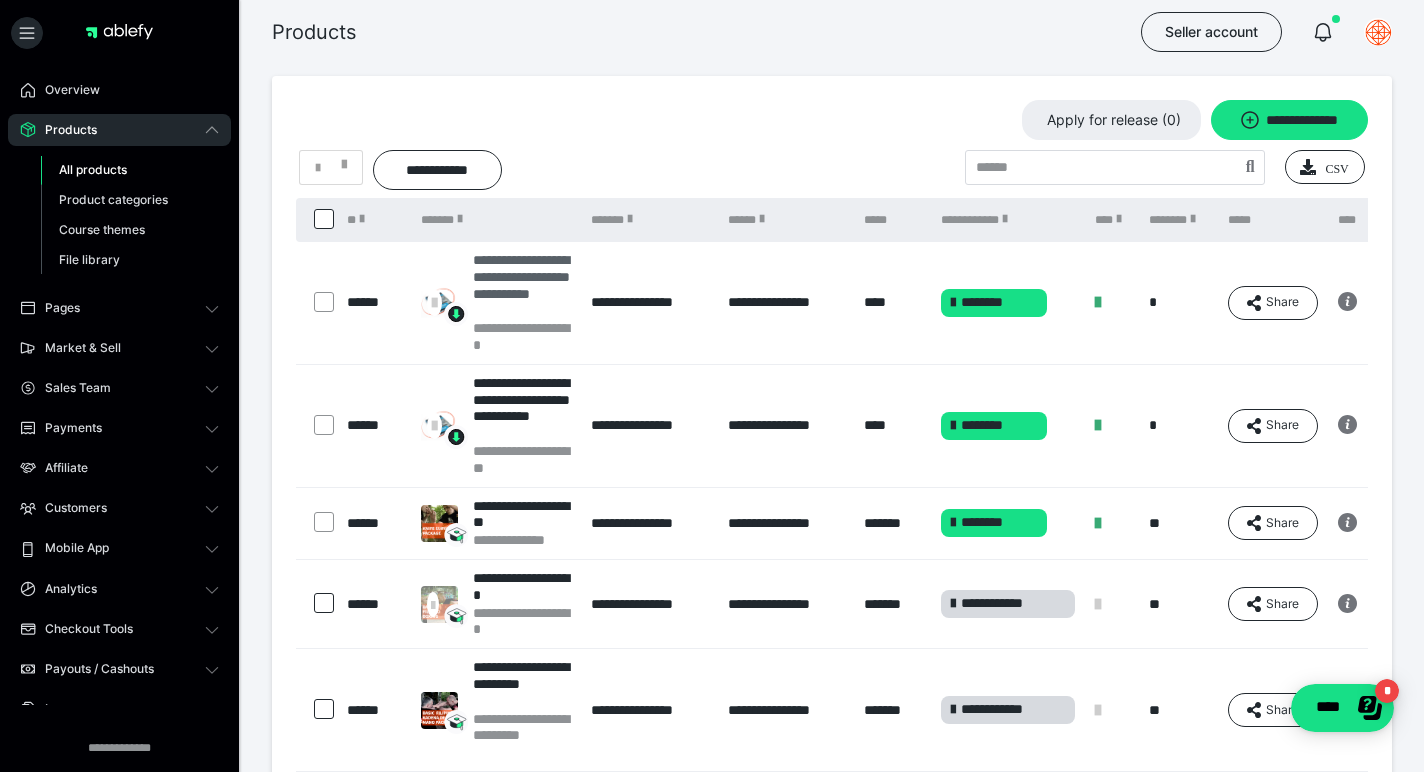 click on "**********" at bounding box center (522, 285) 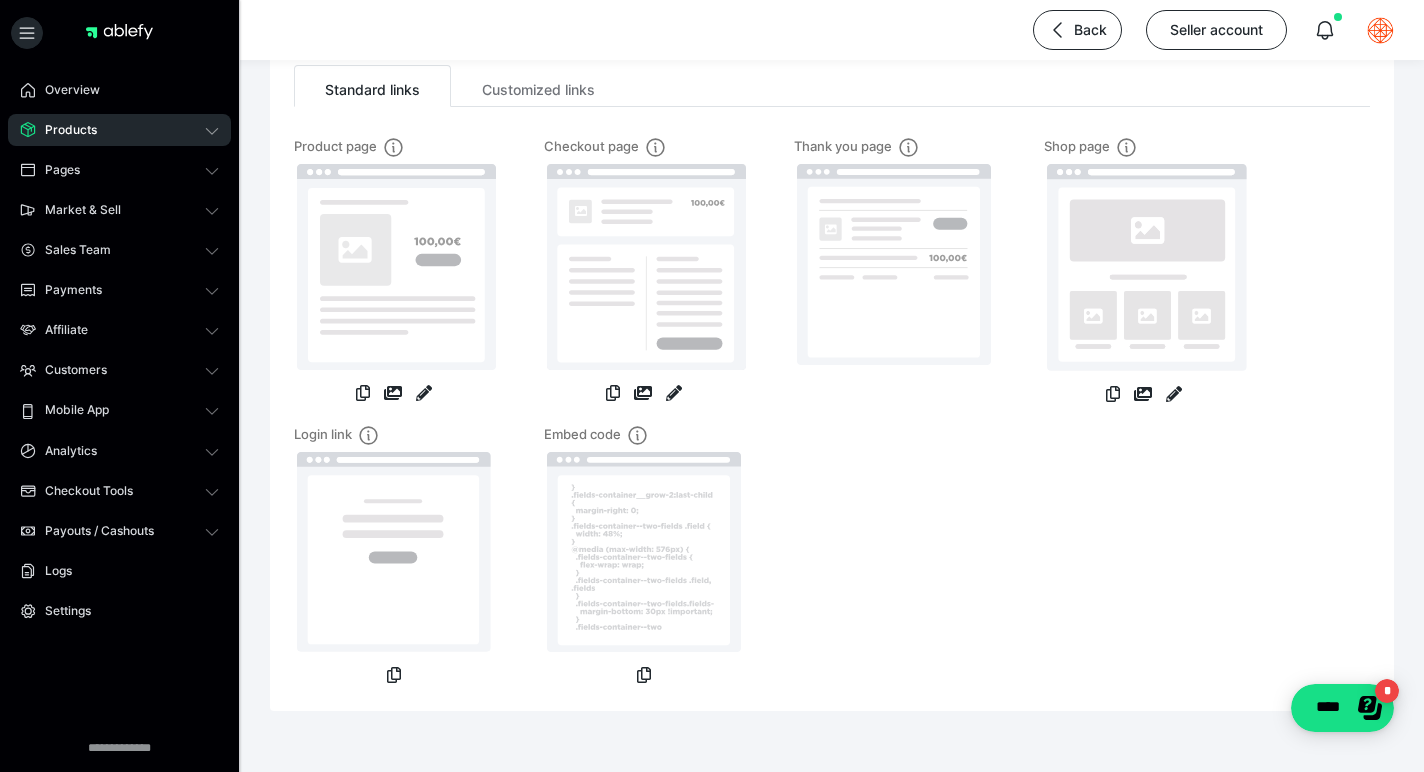 scroll, scrollTop: 0, scrollLeft: 0, axis: both 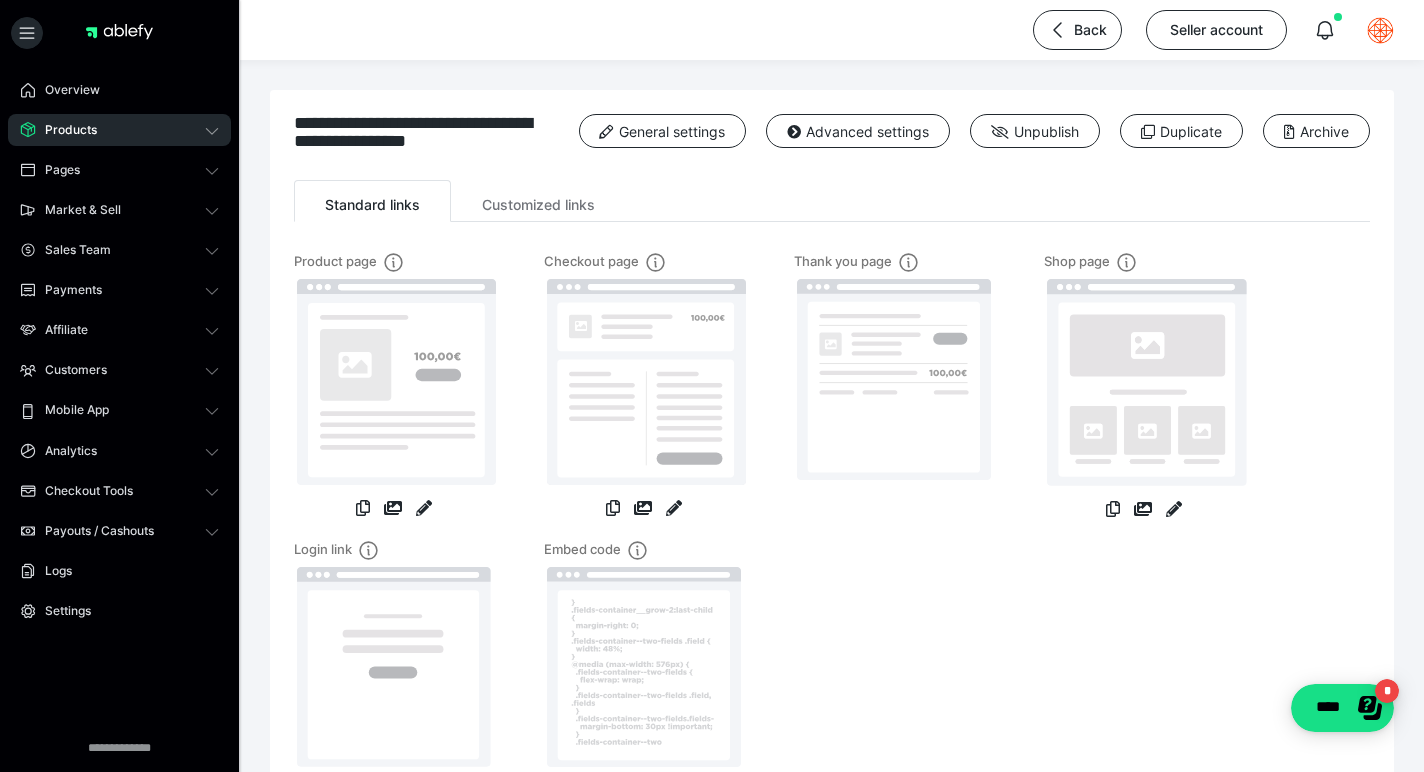 click on "Products" at bounding box center (119, 130) 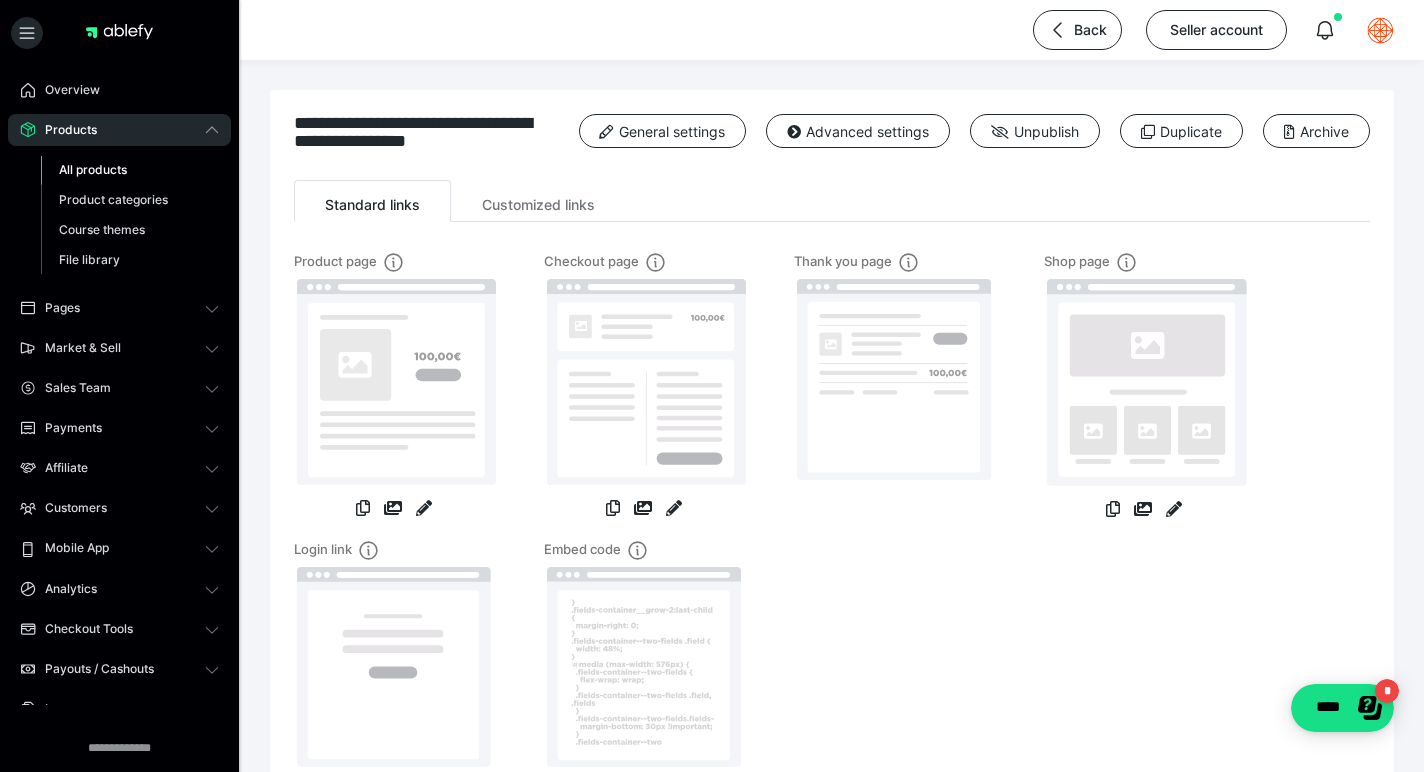 click on "All products" at bounding box center [93, 169] 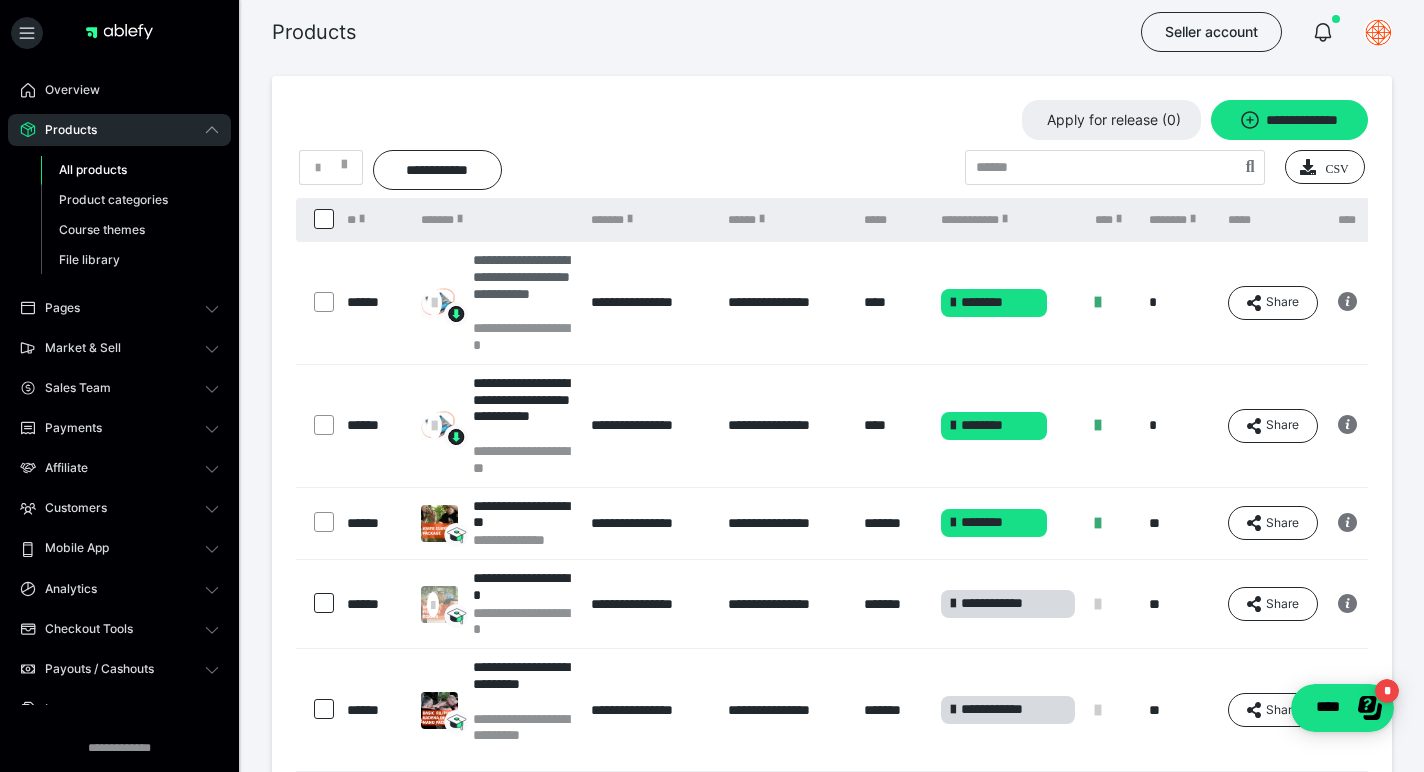 click on "**********" at bounding box center [522, 285] 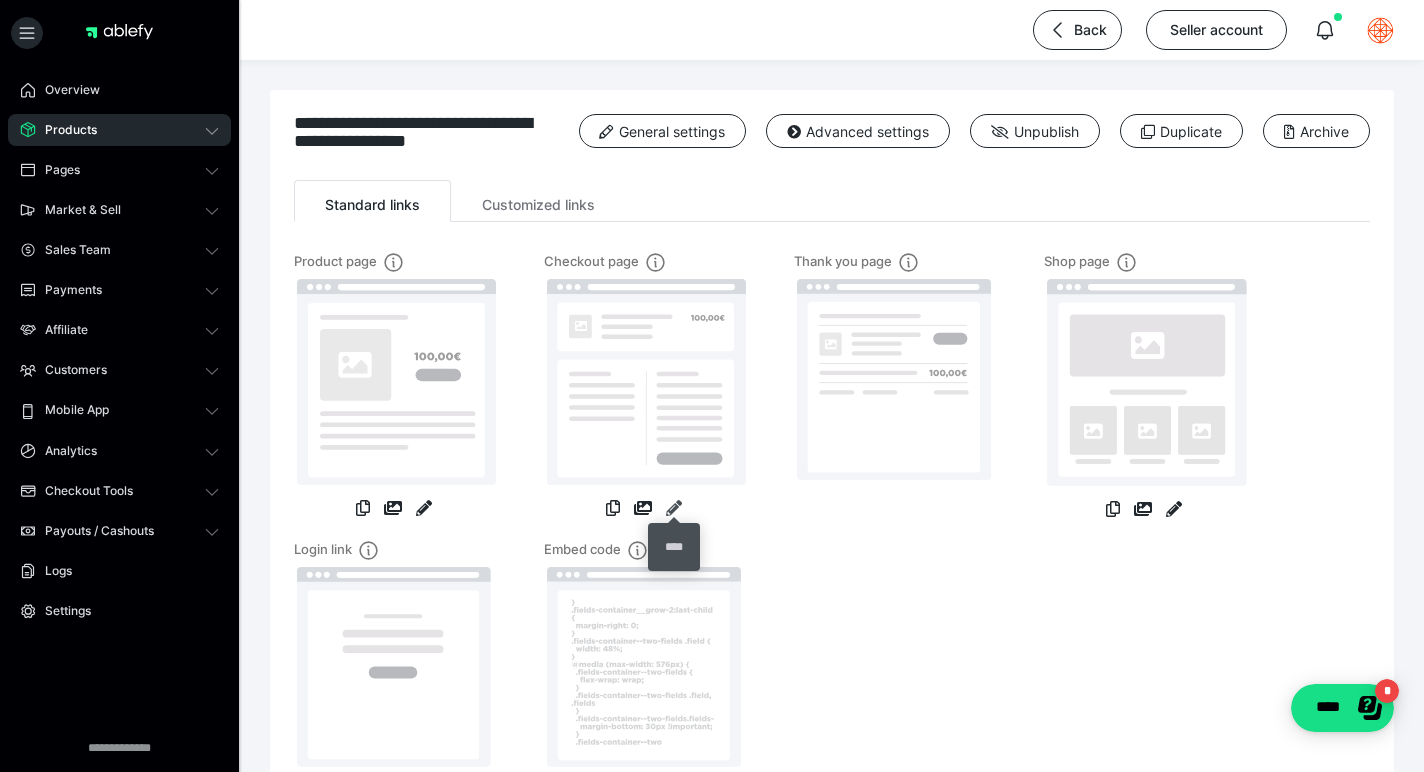 click at bounding box center [674, 508] 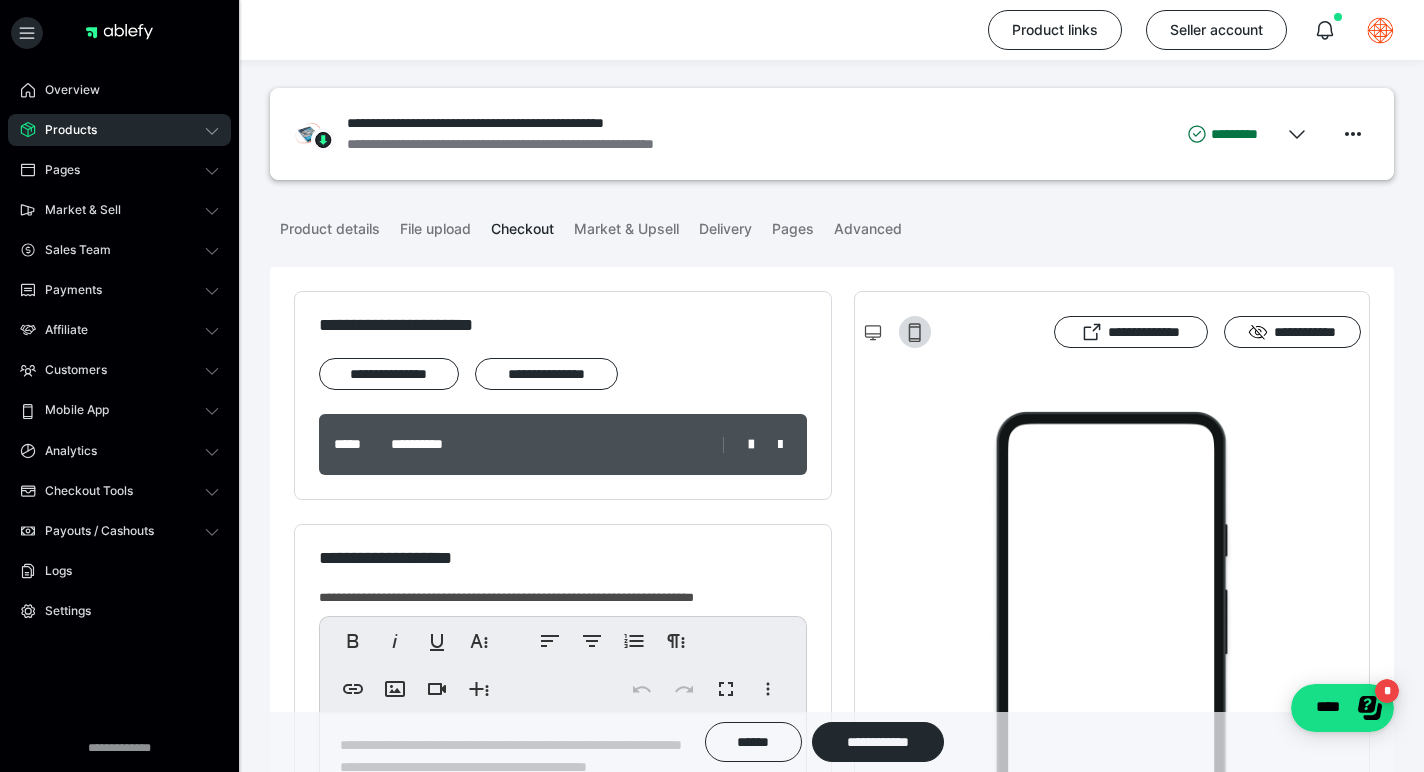 scroll, scrollTop: 0, scrollLeft: 0, axis: both 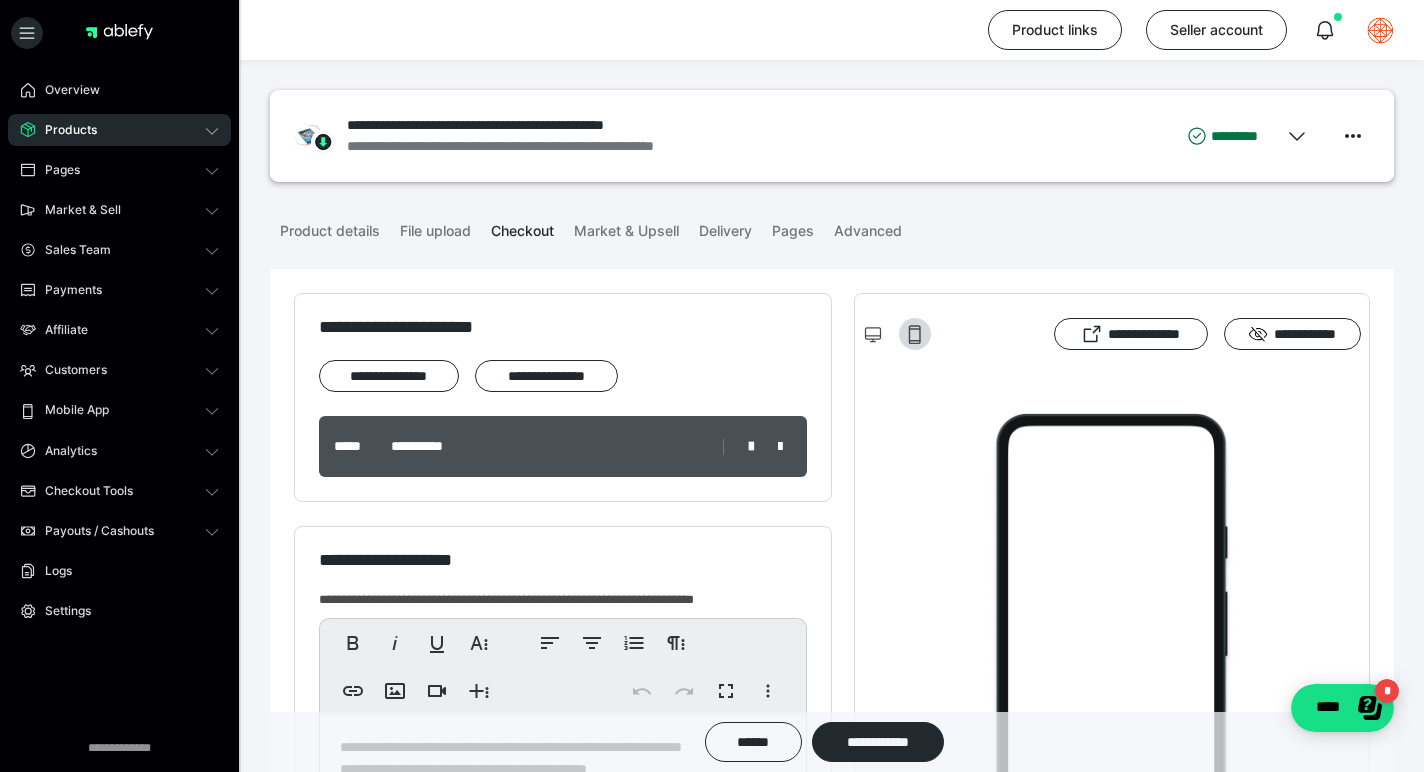 click on "Products" at bounding box center [64, 130] 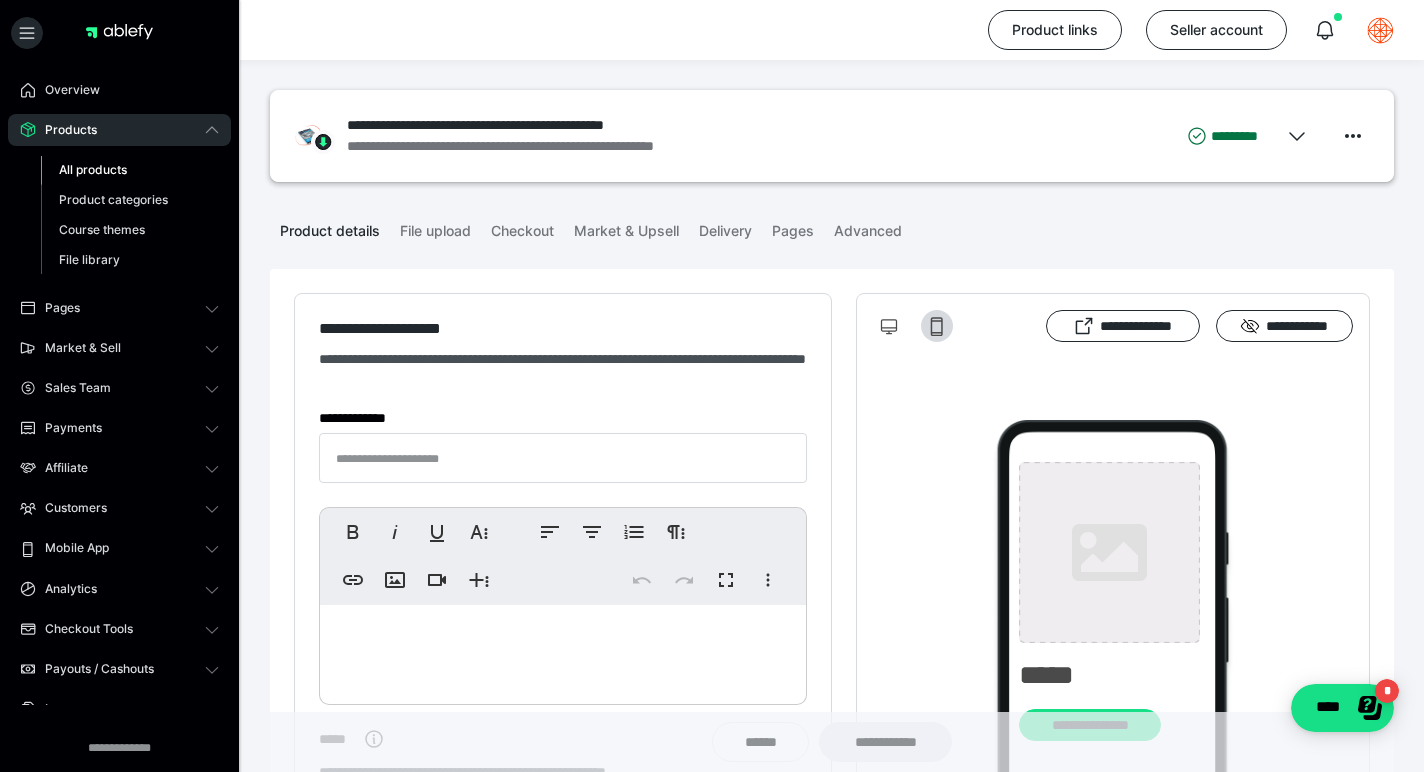 type on "**********" 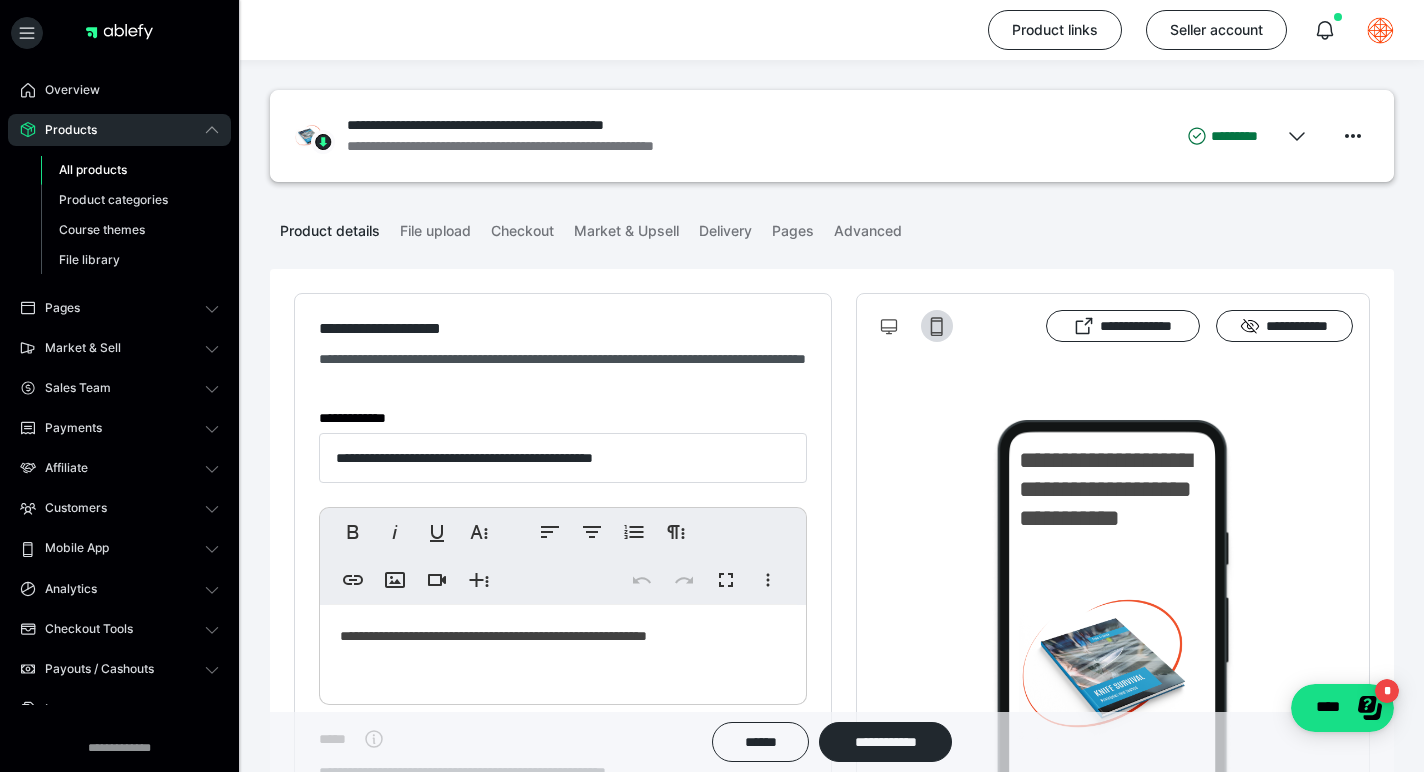 click on "All products" at bounding box center [130, 170] 